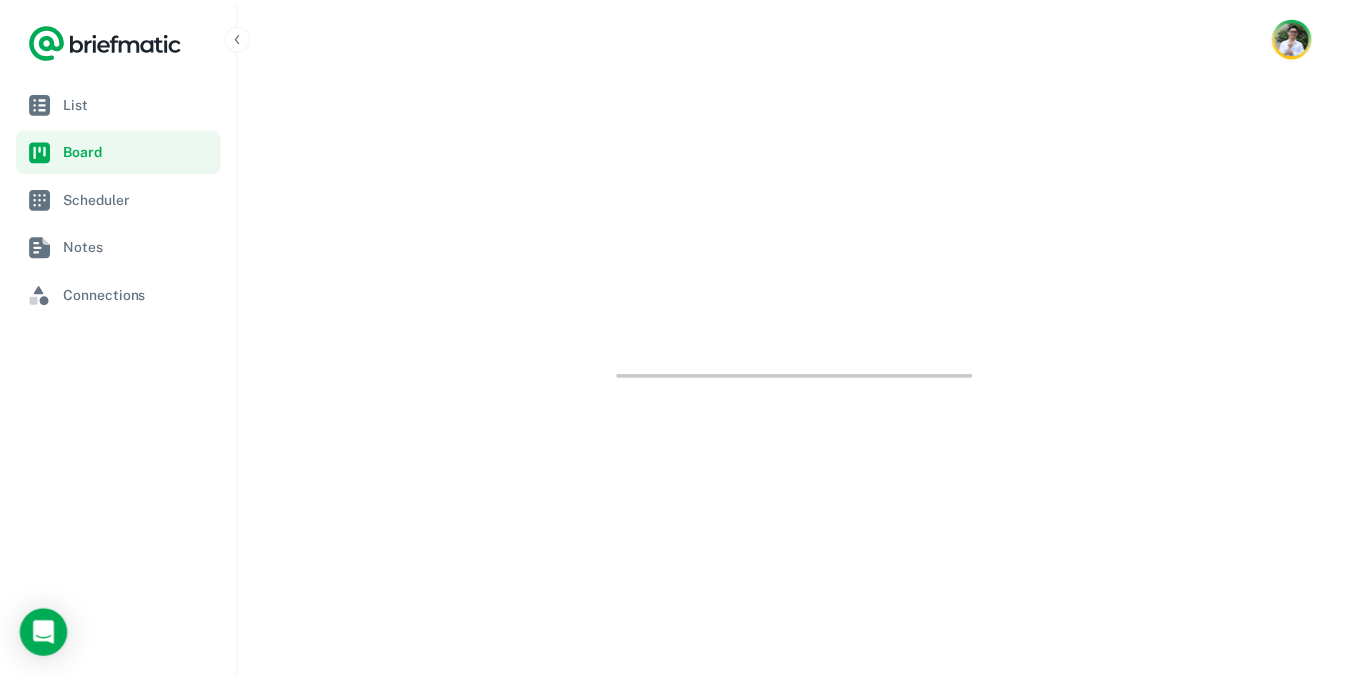 scroll, scrollTop: 0, scrollLeft: 0, axis: both 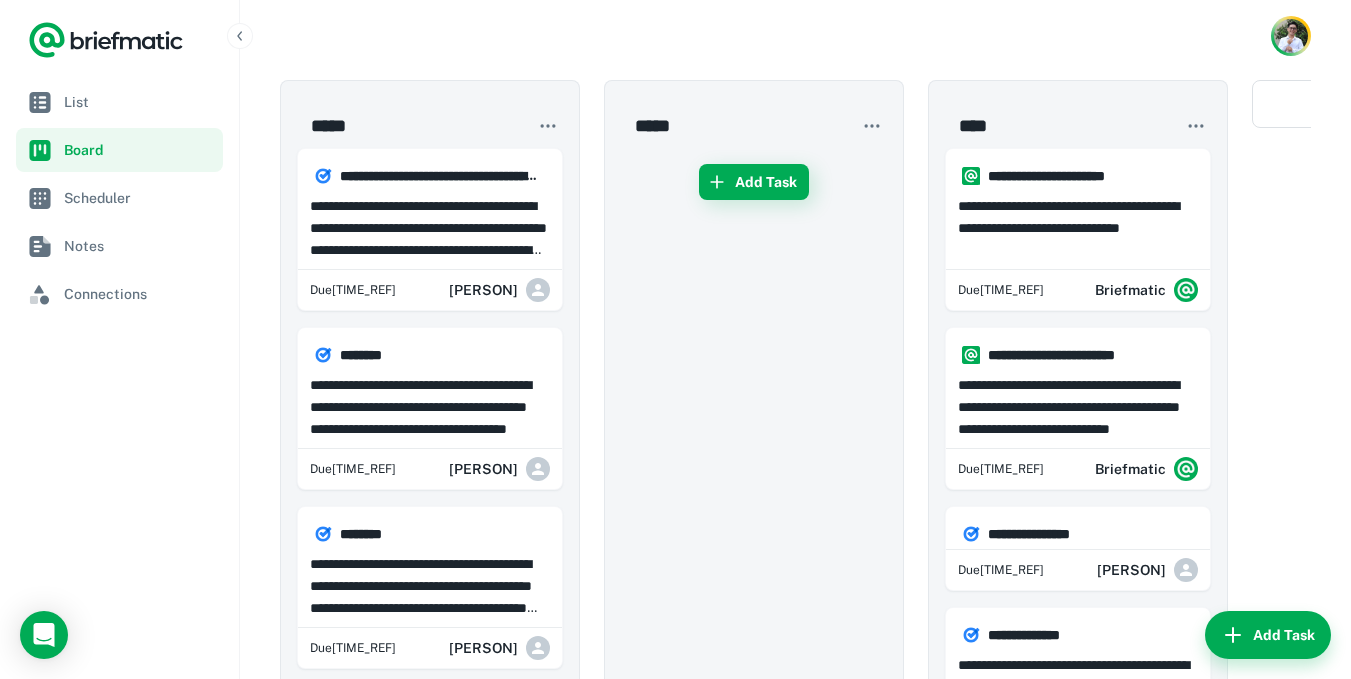 click 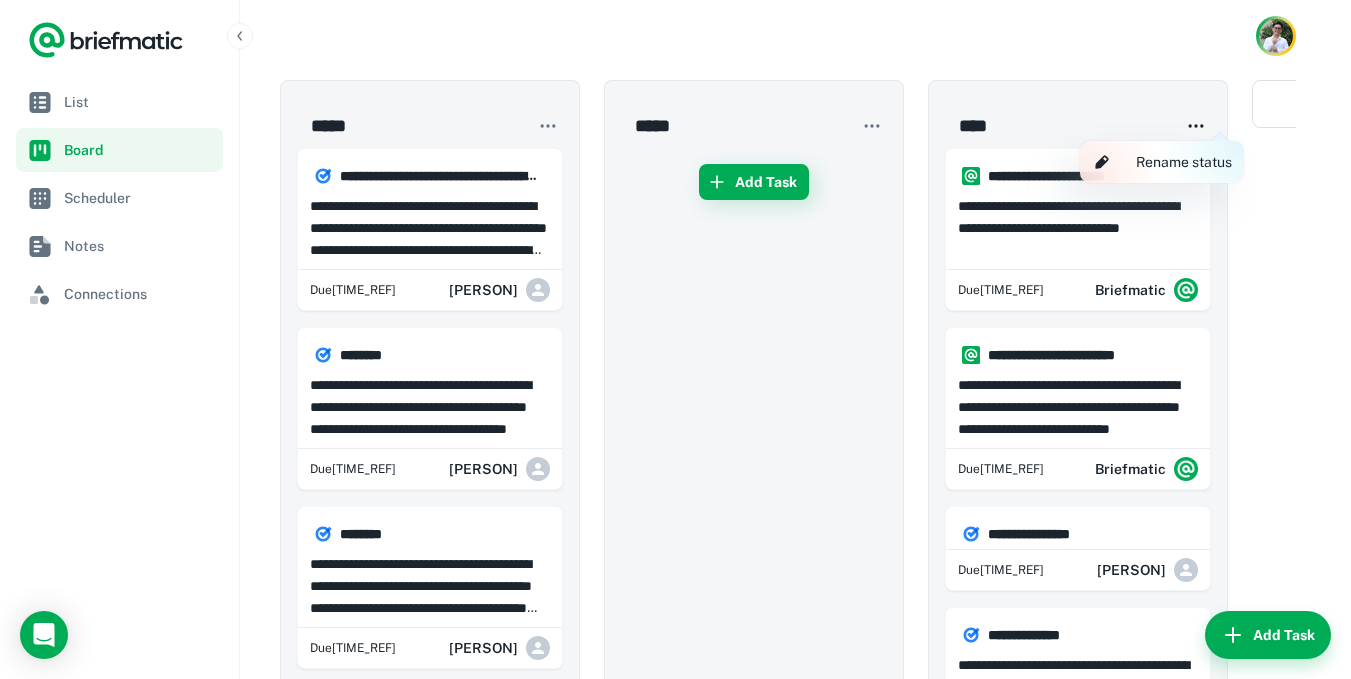 click at bounding box center (675, 339) 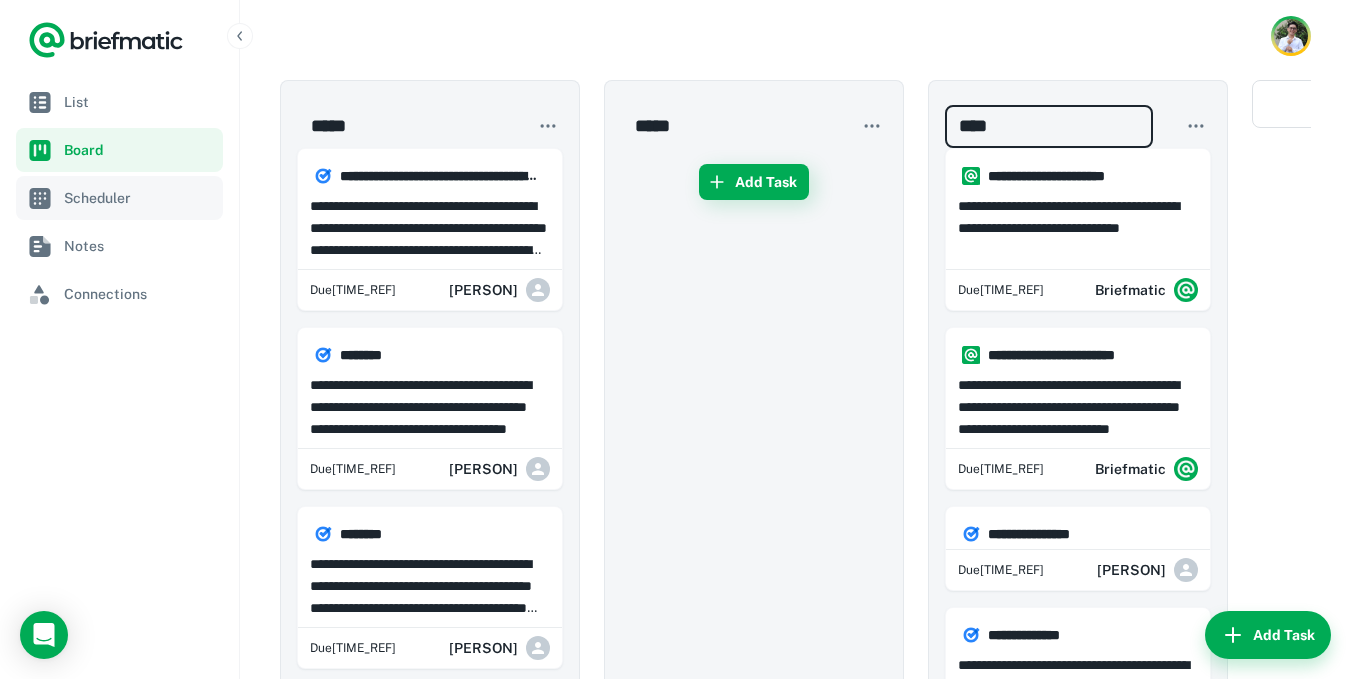 click on "Scheduler" at bounding box center [139, 198] 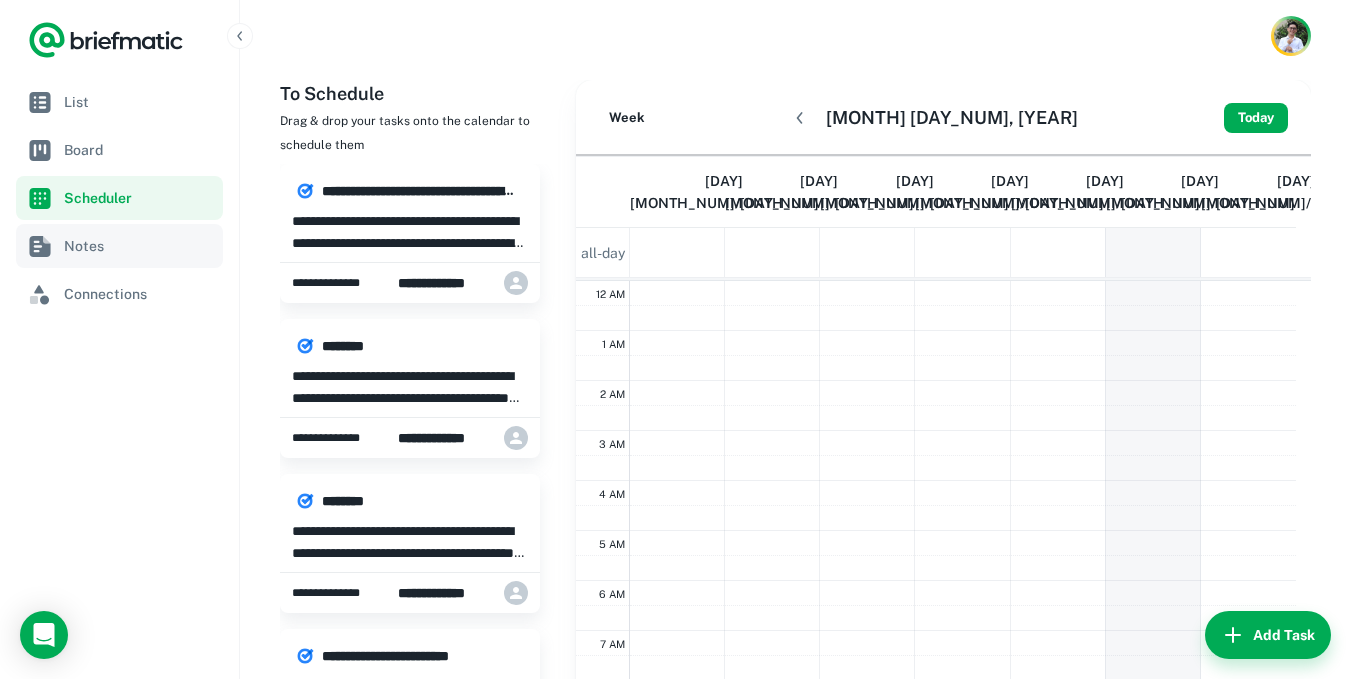 scroll, scrollTop: 301, scrollLeft: 0, axis: vertical 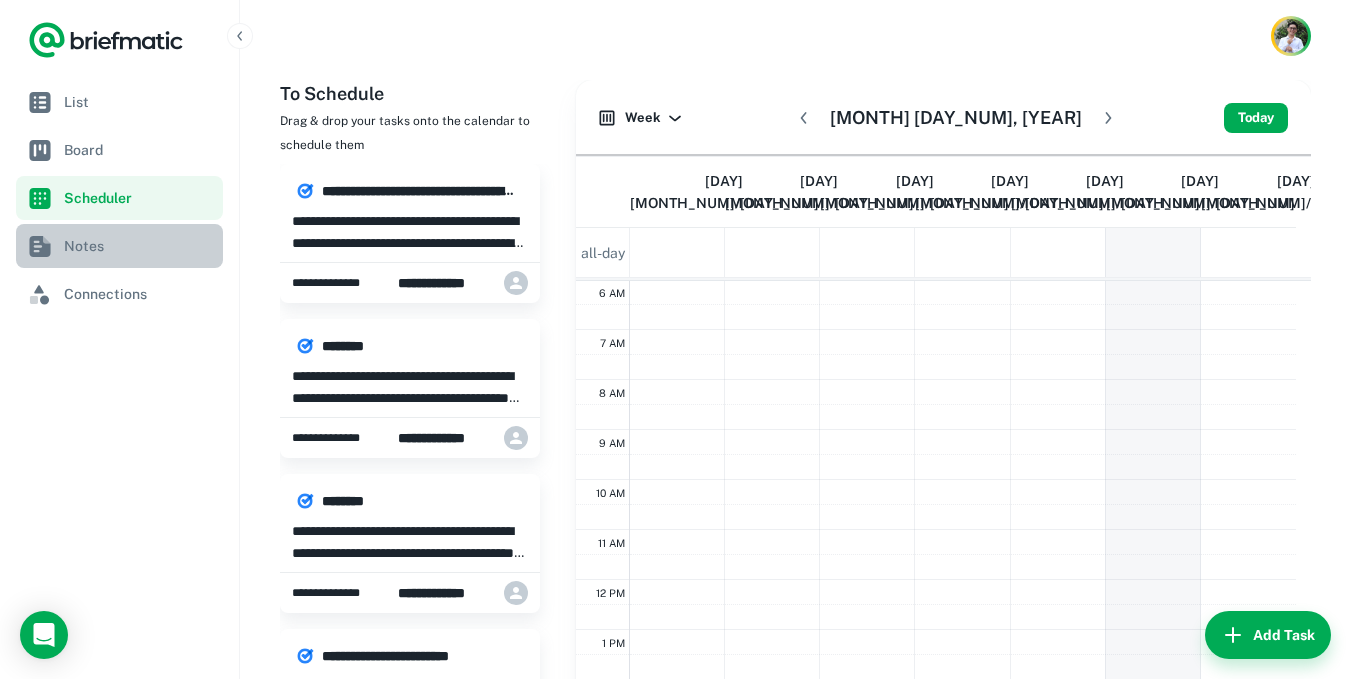 click on "Notes" at bounding box center (119, 246) 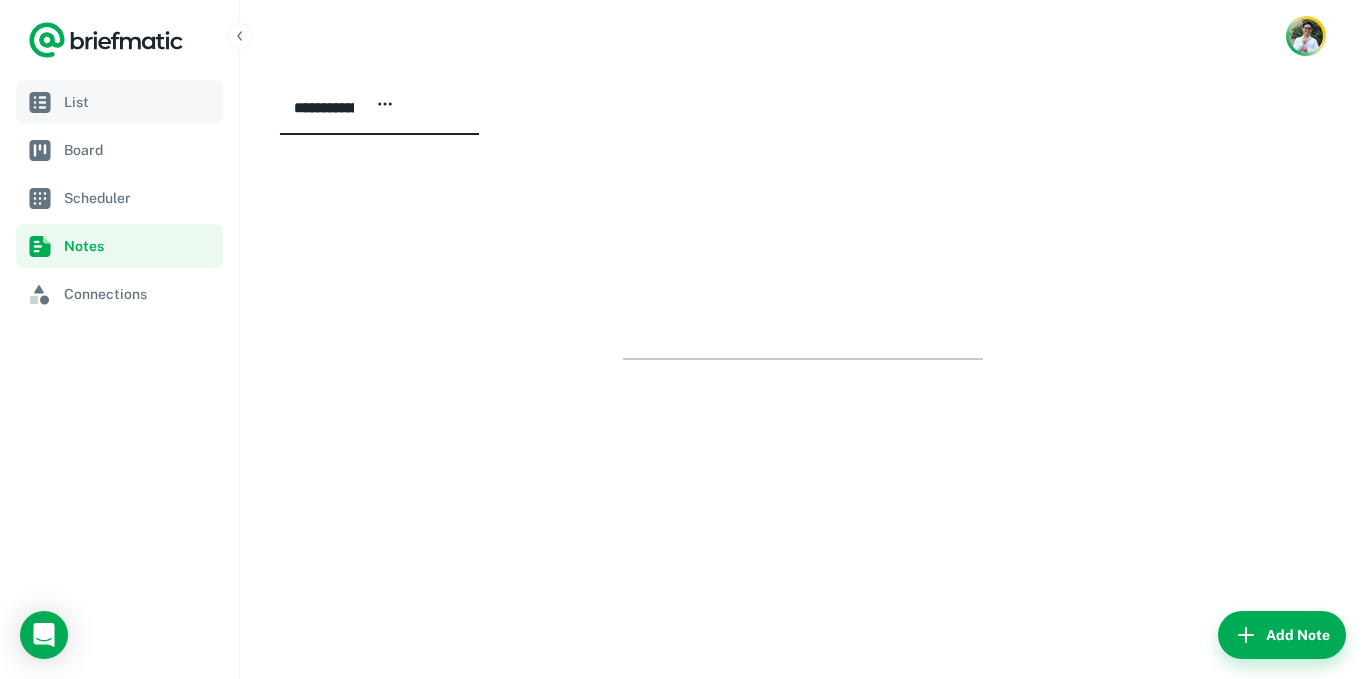 click on "List" at bounding box center [139, 102] 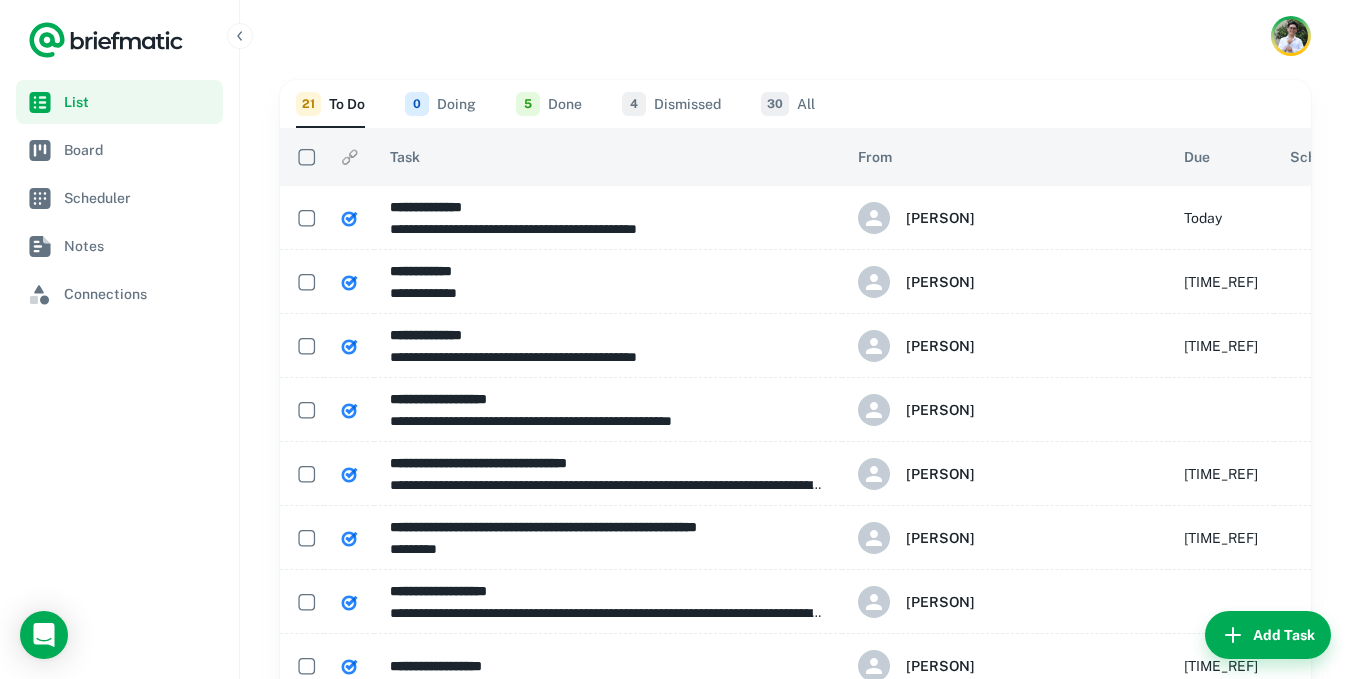 click on "4 Dismissed" at bounding box center (671, 104) 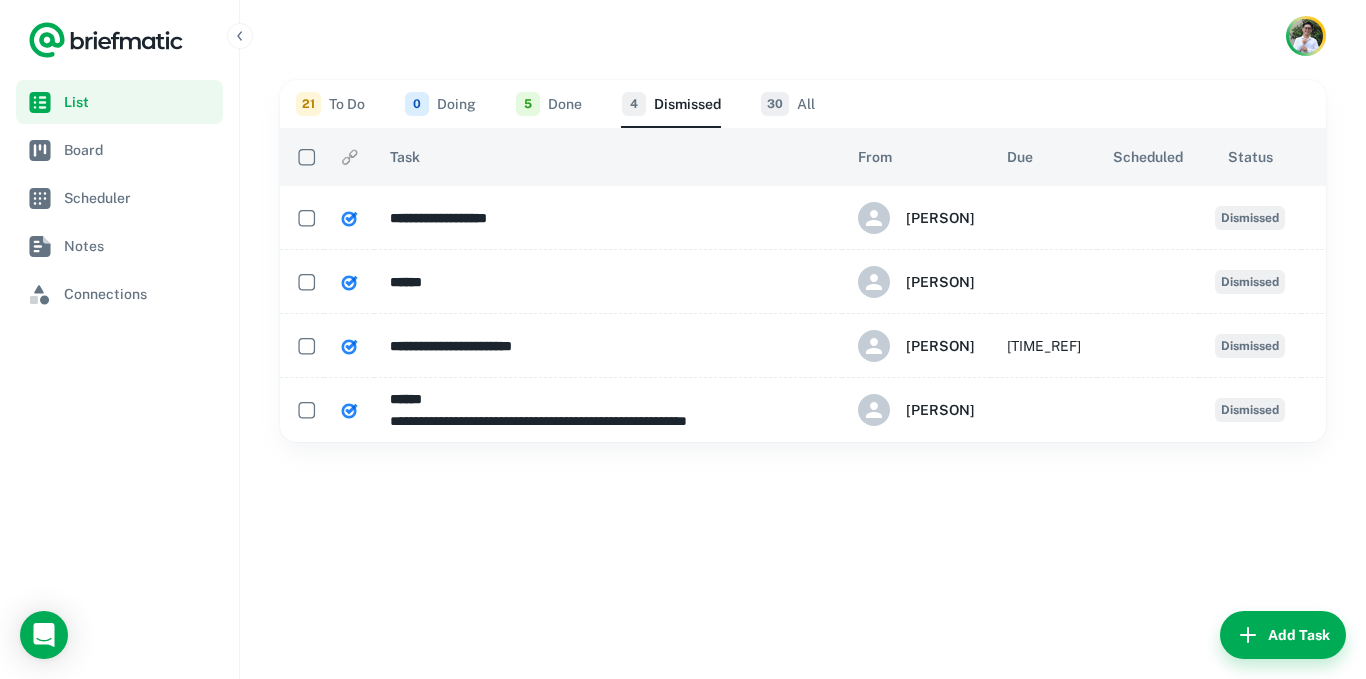 click on "30" at bounding box center (775, 104) 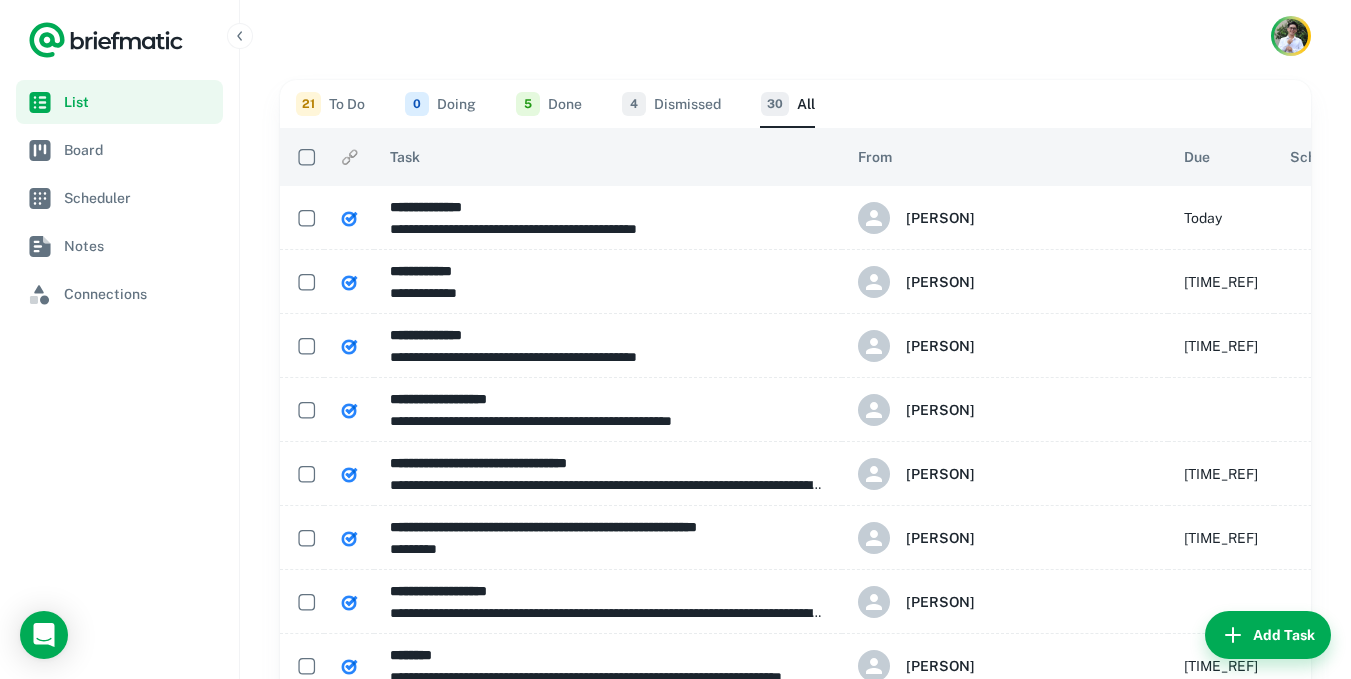 click on "21" at bounding box center [308, 104] 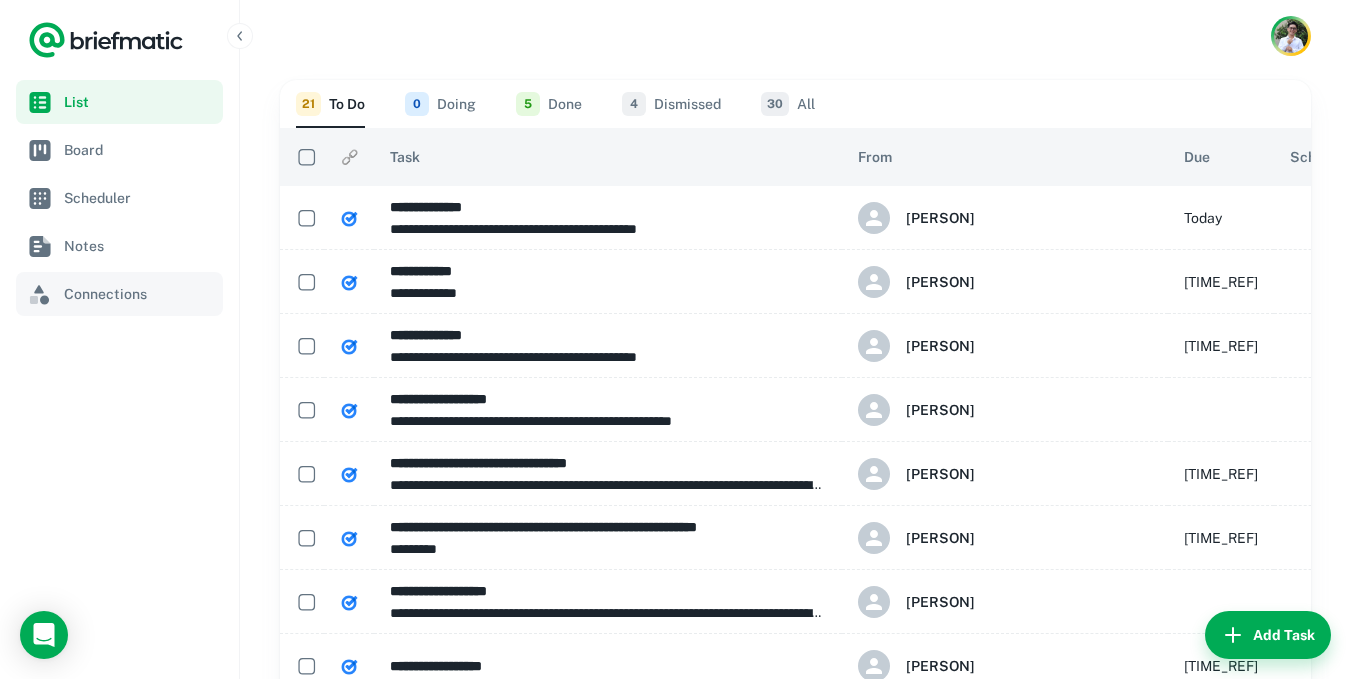 click on "Connections" at bounding box center [119, 294] 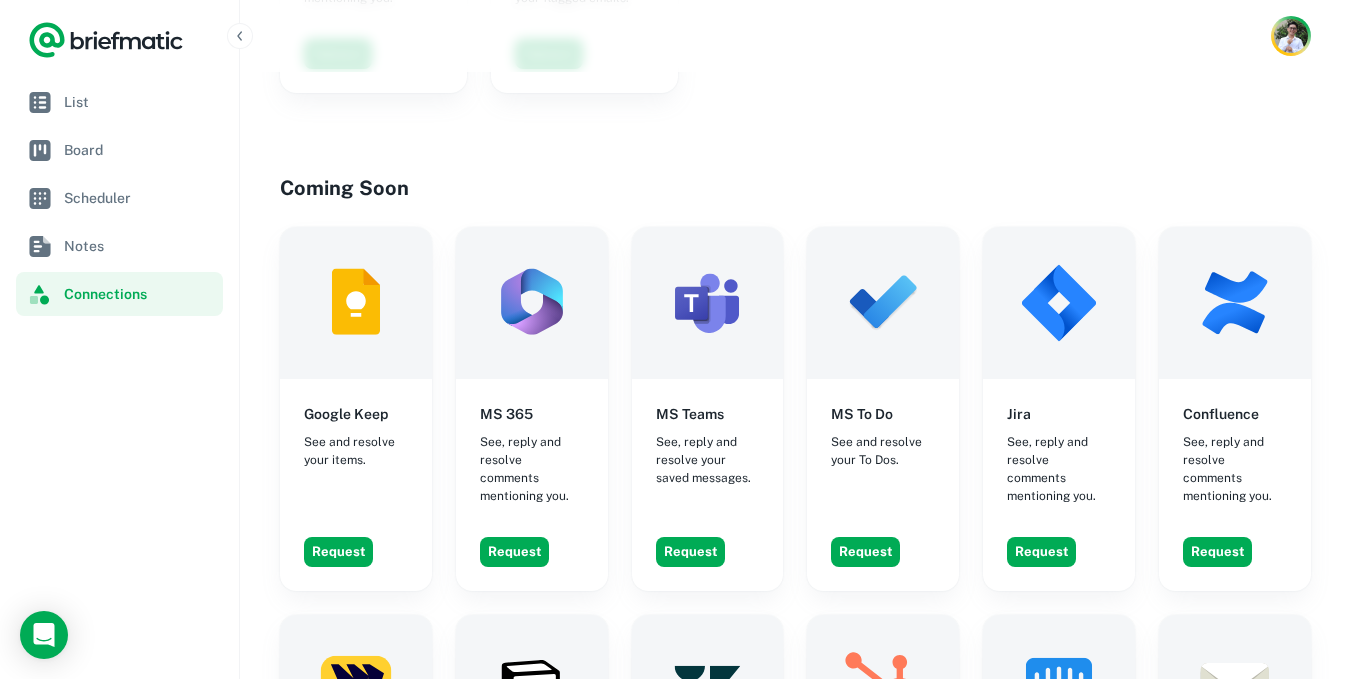 scroll, scrollTop: 1400, scrollLeft: 0, axis: vertical 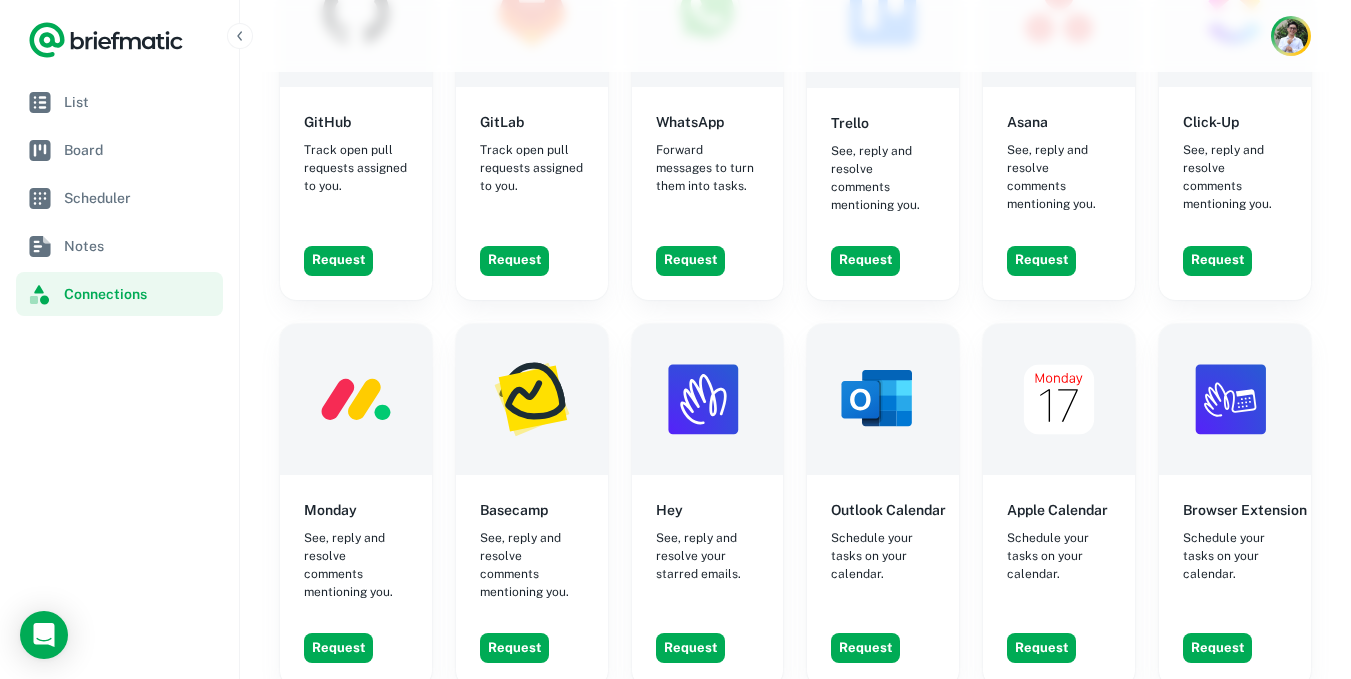 click at bounding box center (1291, 36) 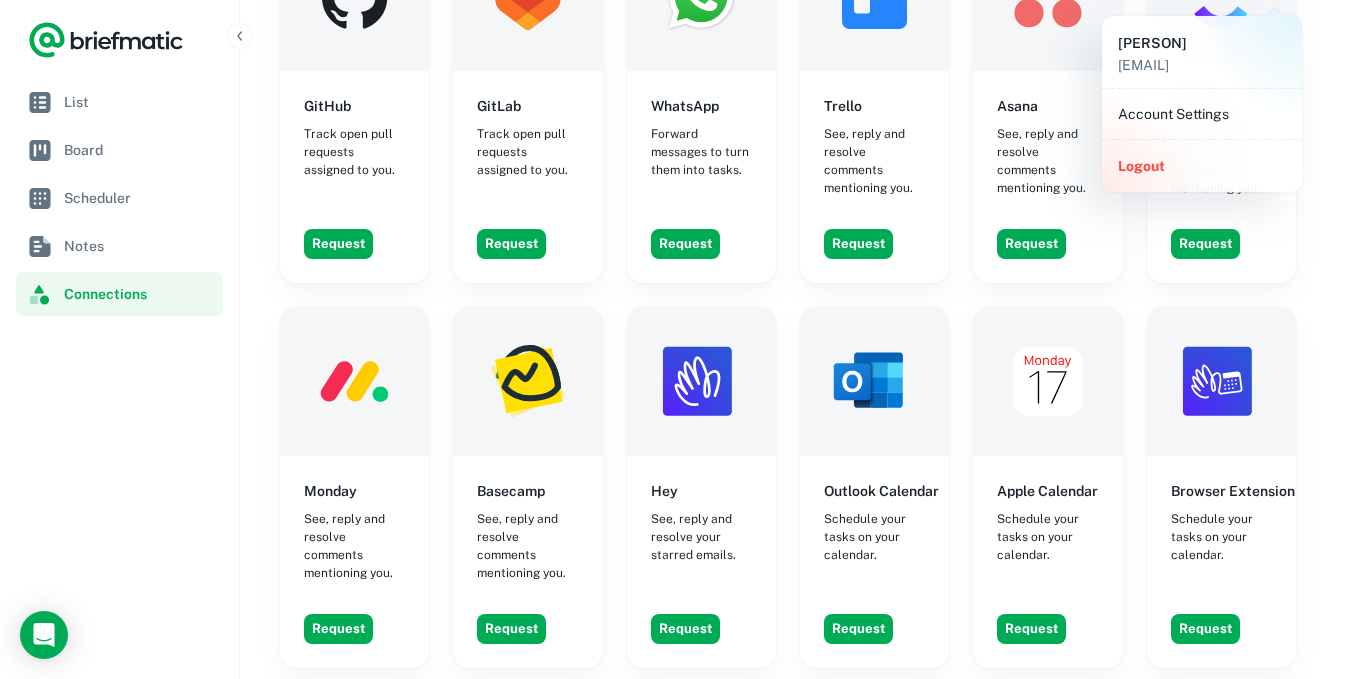 scroll, scrollTop: 2398, scrollLeft: 0, axis: vertical 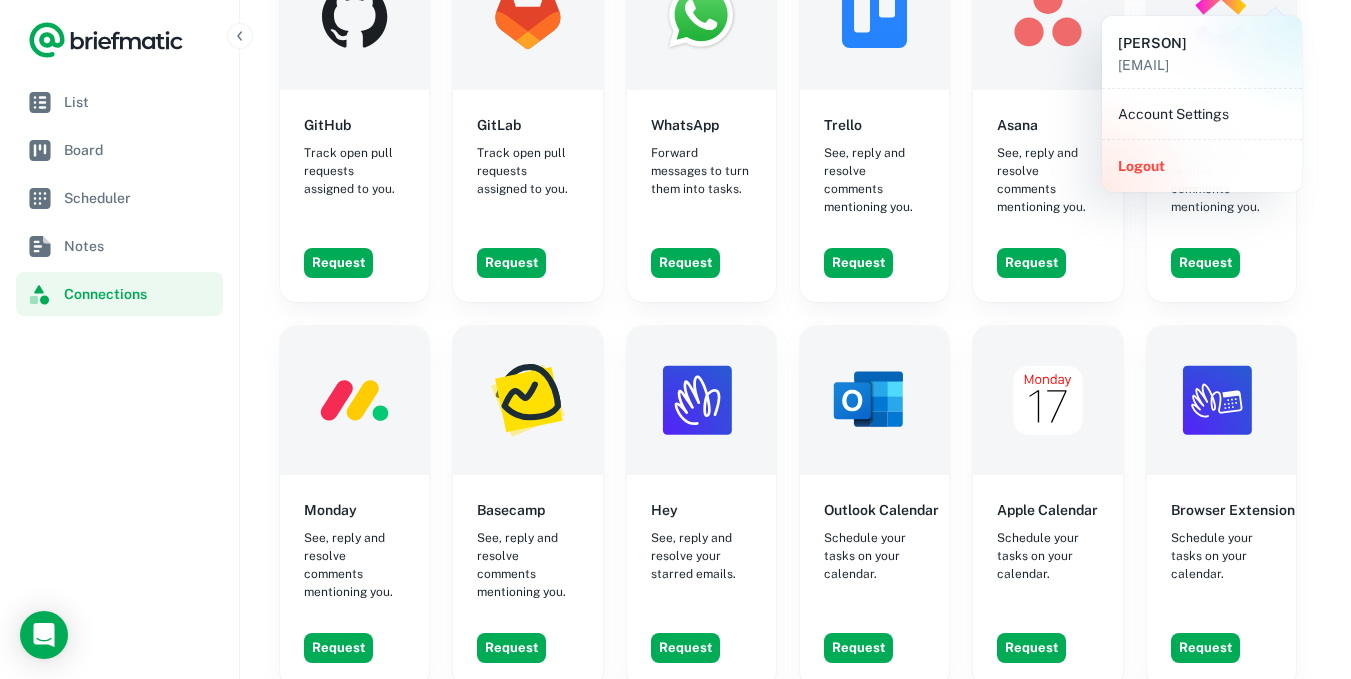 click at bounding box center (675, 339) 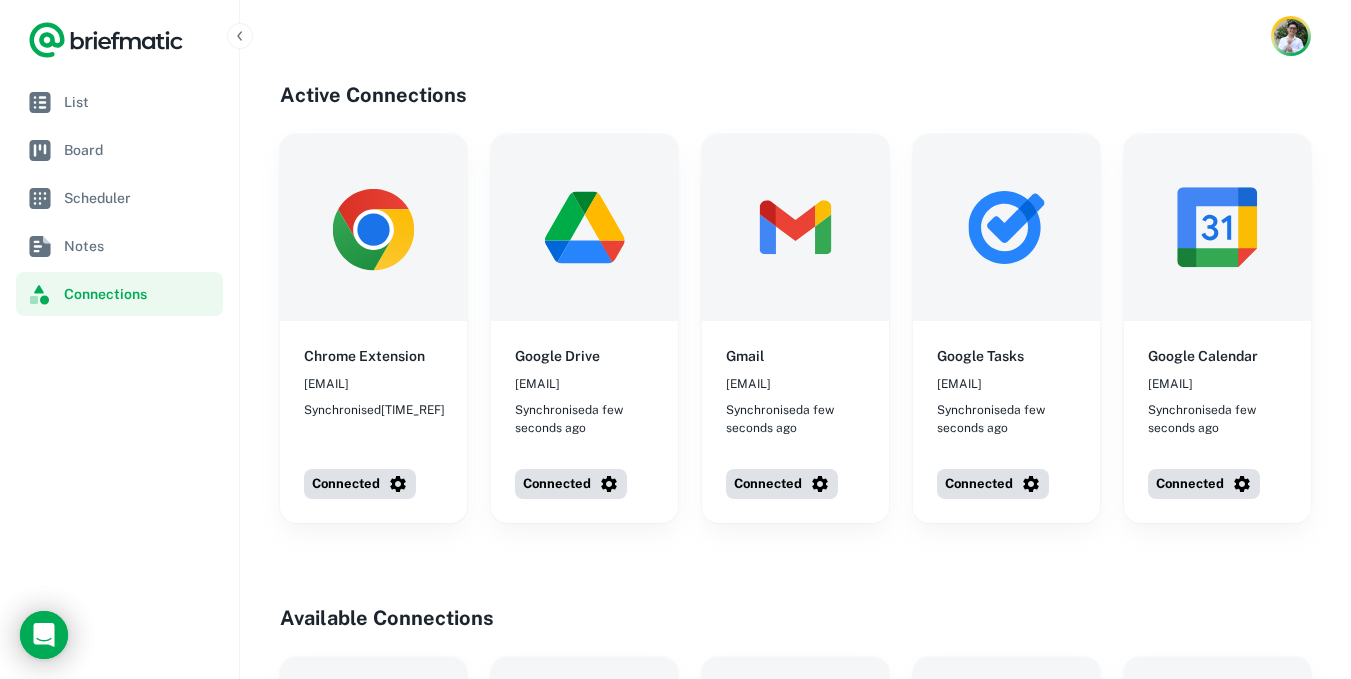 click at bounding box center (44, 635) 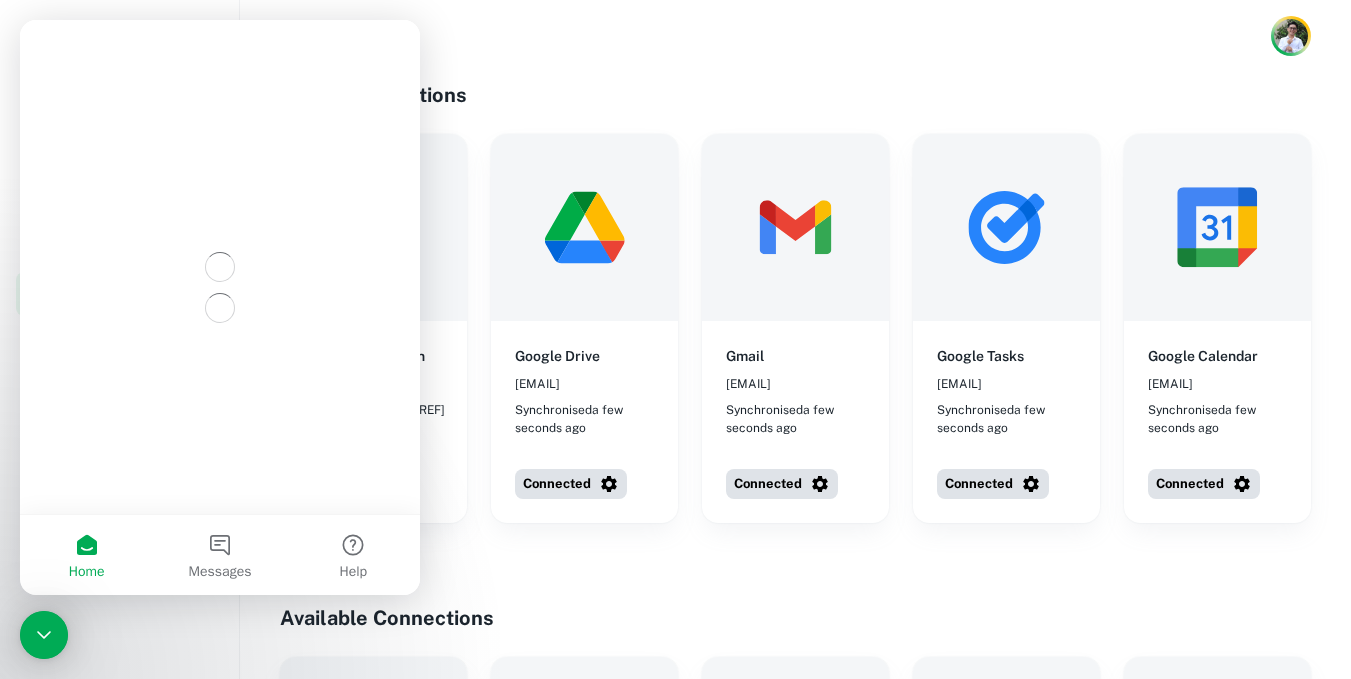 scroll, scrollTop: 0, scrollLeft: 0, axis: both 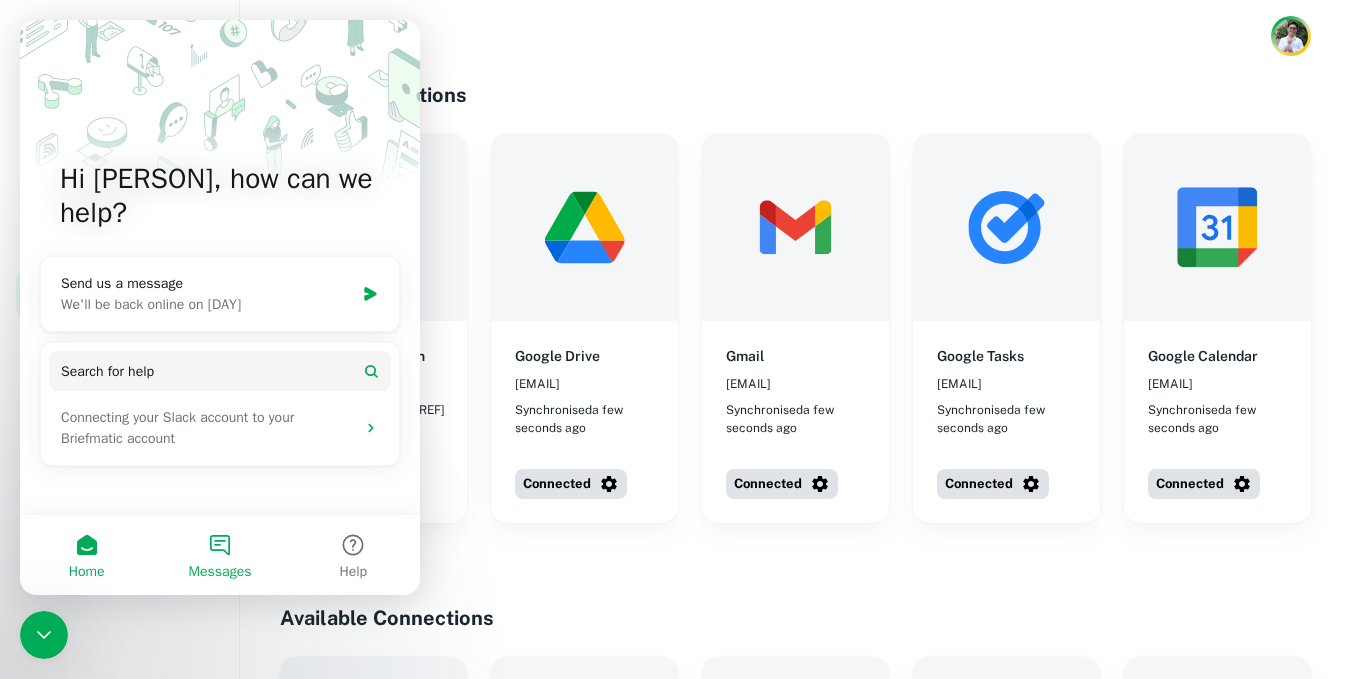 click on "Messages" at bounding box center (220, 572) 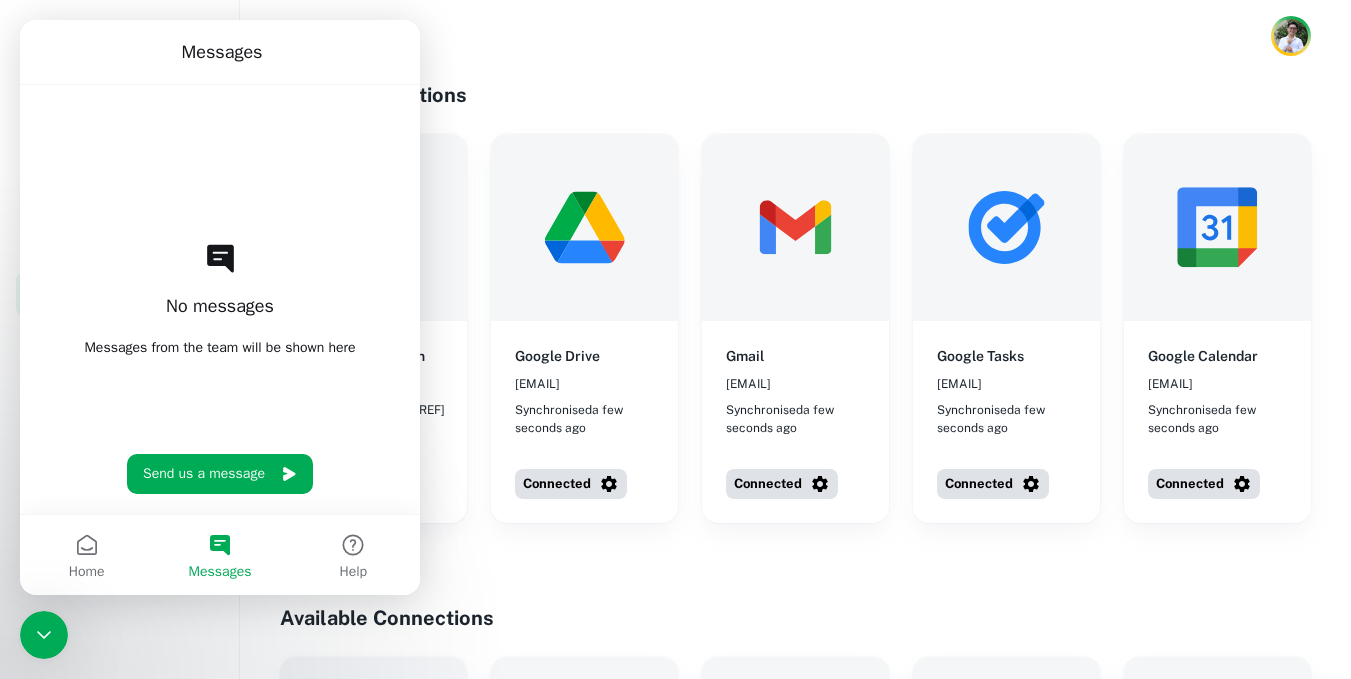 click on "Active Connections Chrome Extension [EMAIL] Synchronised [TIME_REF] Connected Google Drive [EMAIL] Synchronised a few seconds ago Connected Gmail [EMAIL] Synchronised a few seconds ago Connected Google Tasks [EMAIL] Synchronised a few seconds ago Connected Google Calendar [EMAIL] Synchronised a few seconds ago Connected Available Connections Briefmatic Inbox Forward emails to your unique Briefmatic email address to turn them into tasks. Connect Google Drive See, reply and resolve comments mentioning you. Connect Gmail See, reply and resolve your starred emails. Connect Google Tasks See and resolve your tasks. Connect Slack See and reply to your saved items. Connect Figma See comments mentioning you. Connect MS Outlook See, reply and resolve your flagged emails. Connect Coming Soon Google Keep See and resolve your items. Request MS 365 See, reply and resolve comments mentioning you. Request MS Teams See, reply and resolve your saved messages. Request MS To Do Jira" at bounding box center (795, 1620) 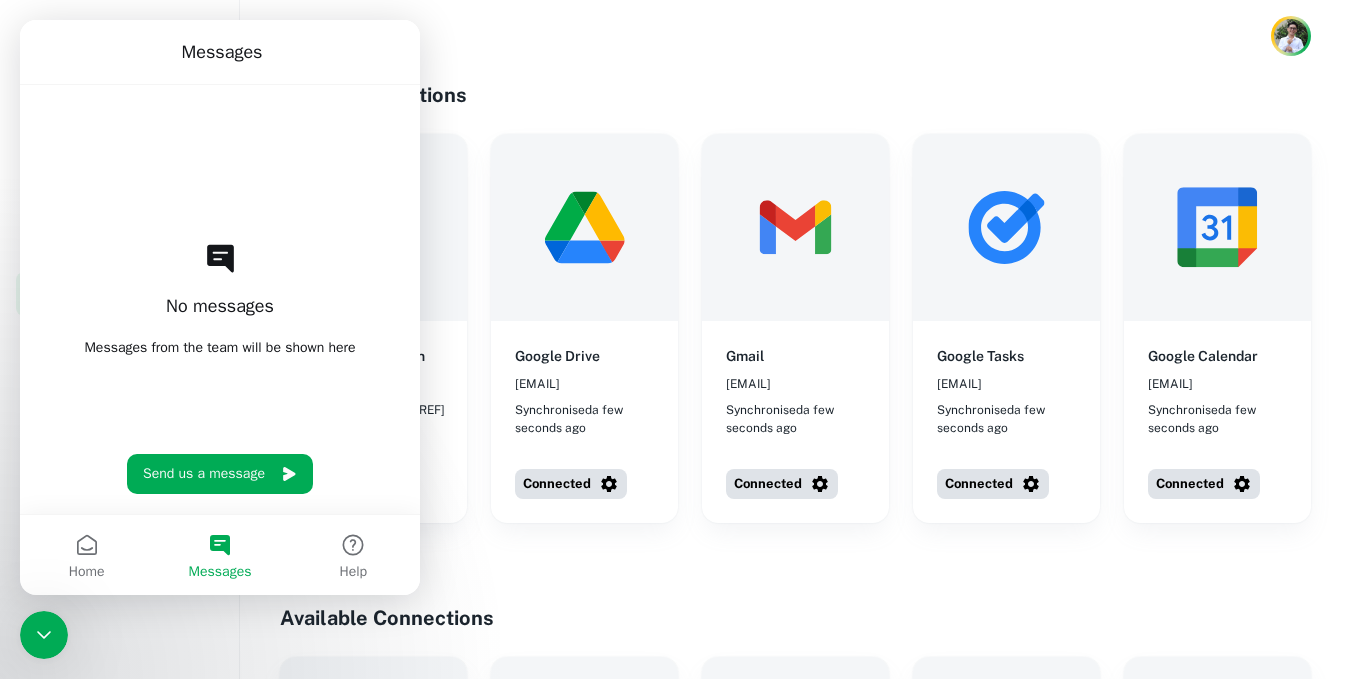 click 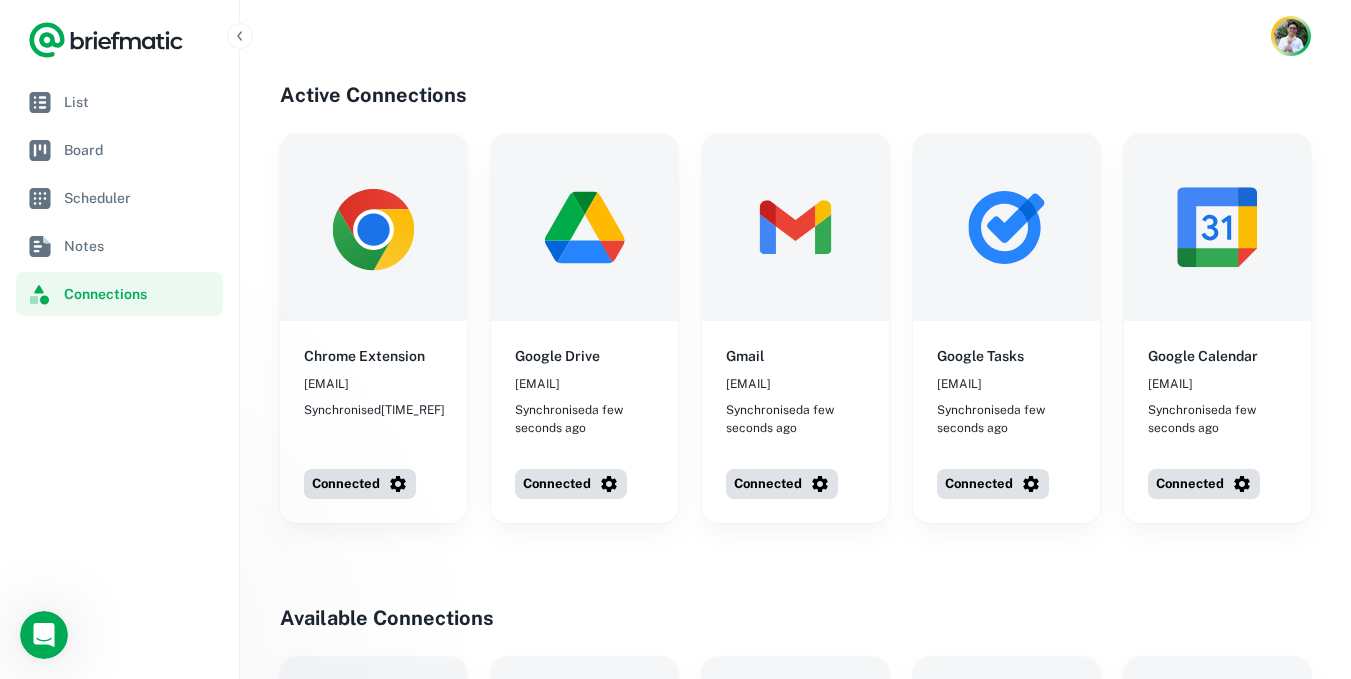 scroll, scrollTop: 0, scrollLeft: 0, axis: both 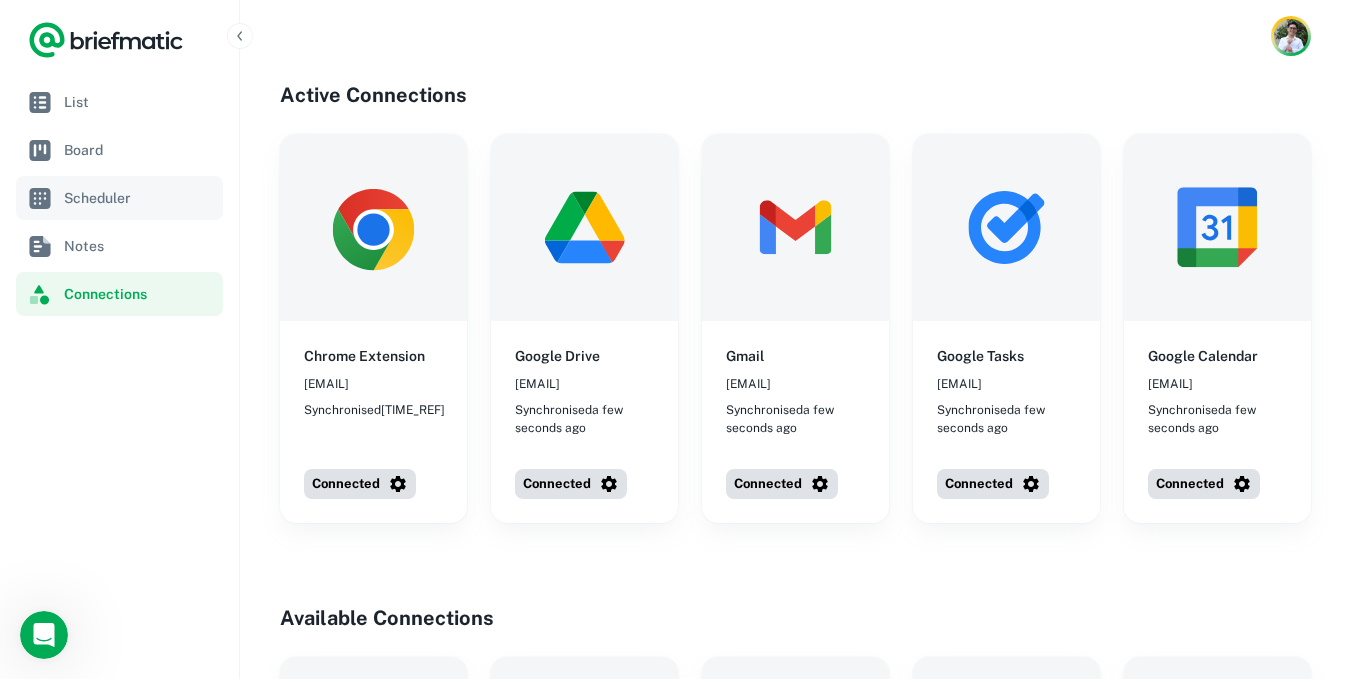 click on "Scheduler" at bounding box center [139, 198] 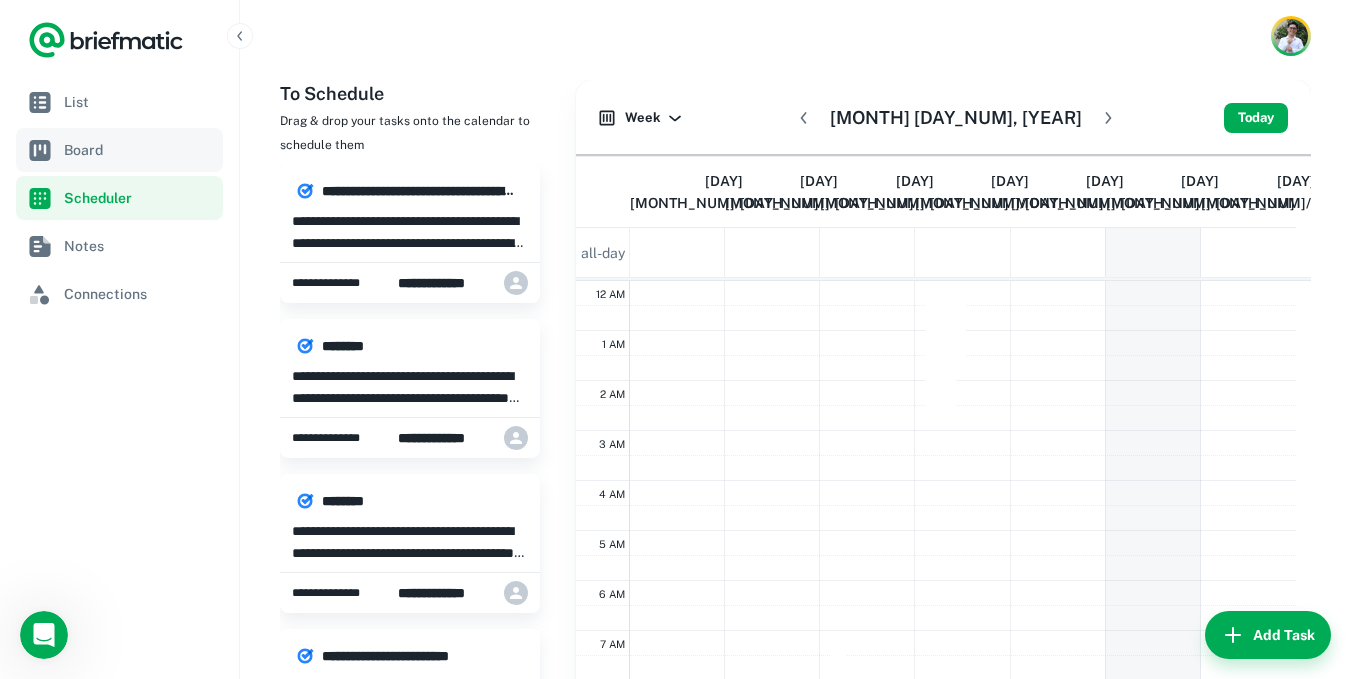 scroll, scrollTop: 301, scrollLeft: 0, axis: vertical 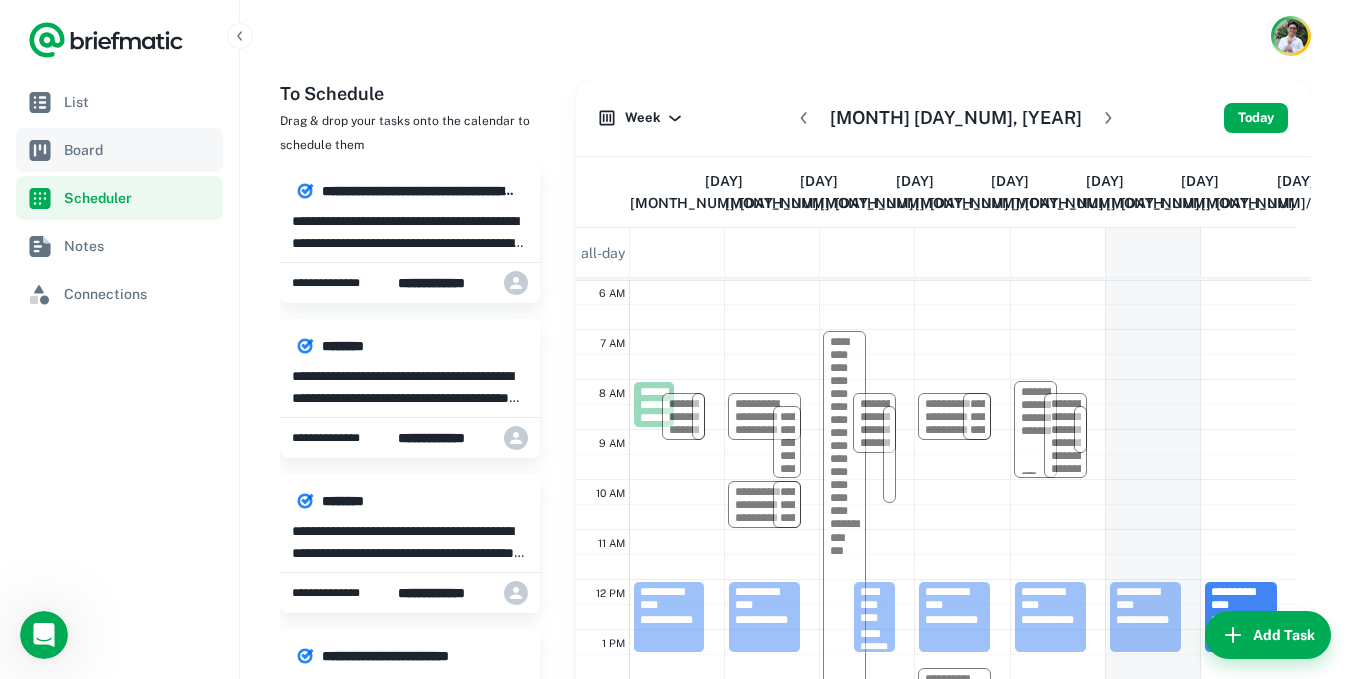 click on "Board" at bounding box center [139, 150] 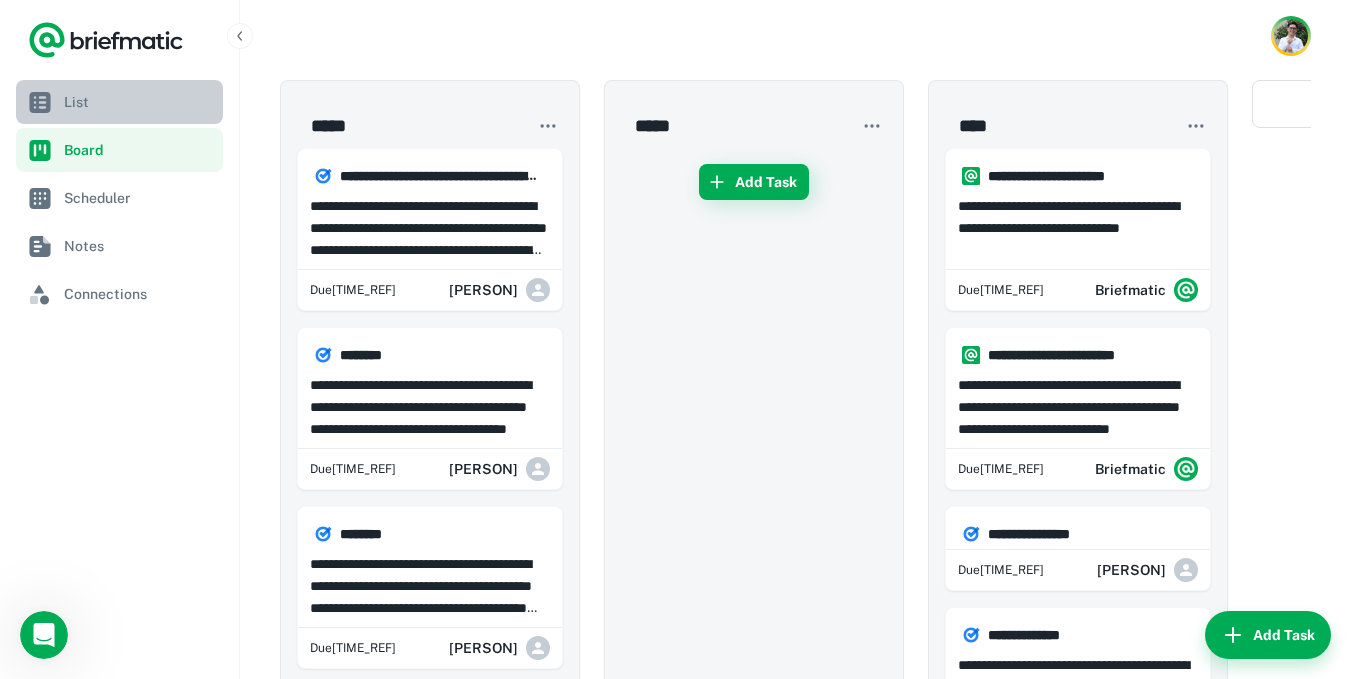 click on "List" at bounding box center [139, 102] 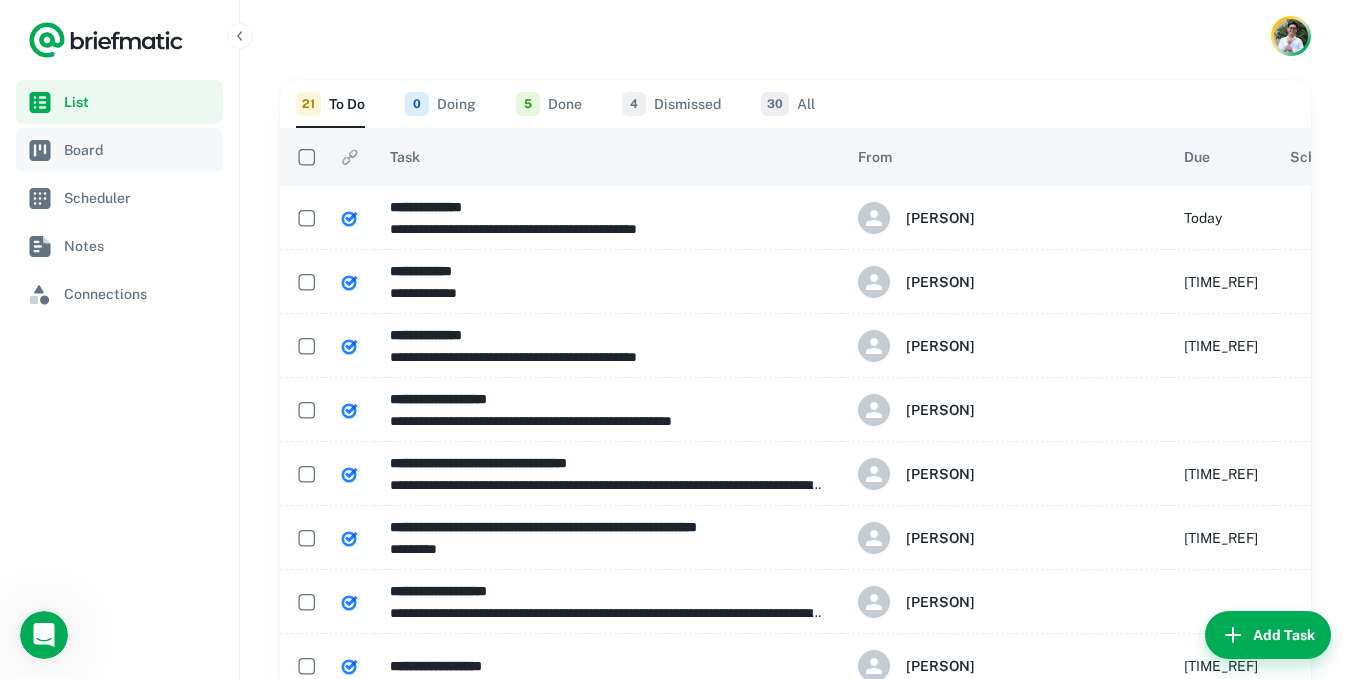 click on "Board" at bounding box center (139, 150) 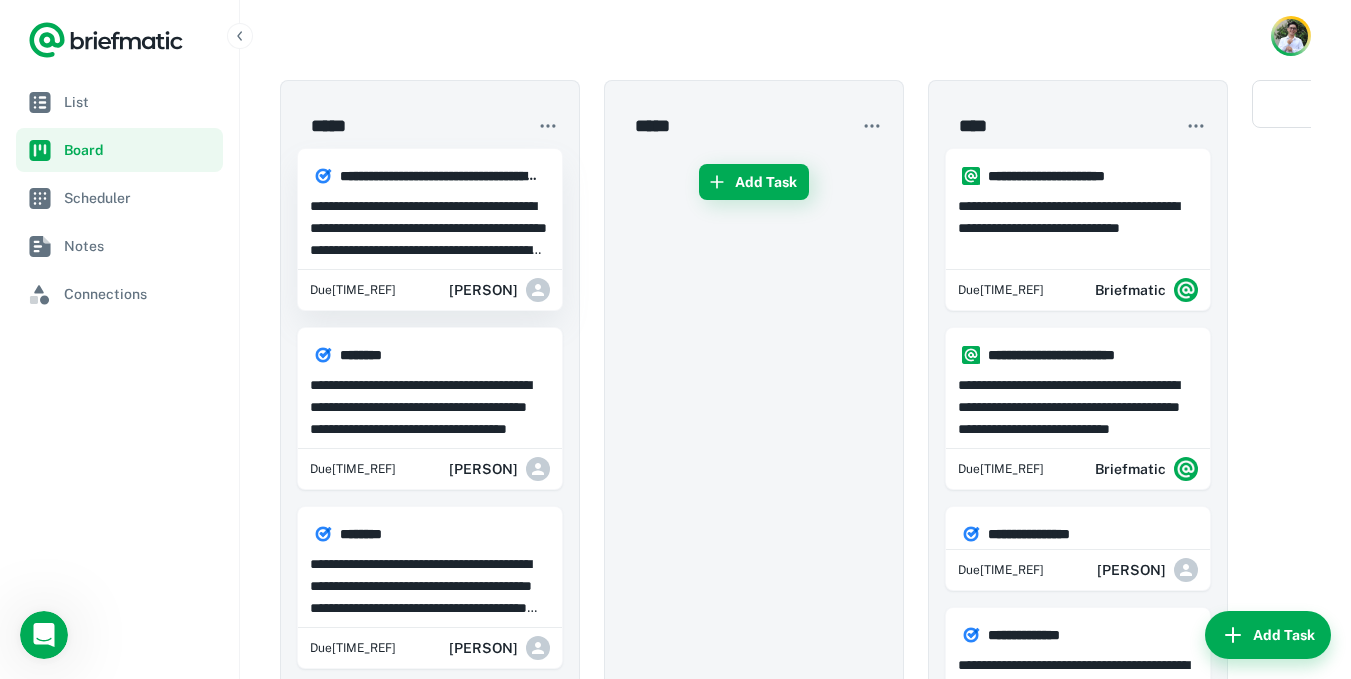 click on "**********" at bounding box center (430, 228) 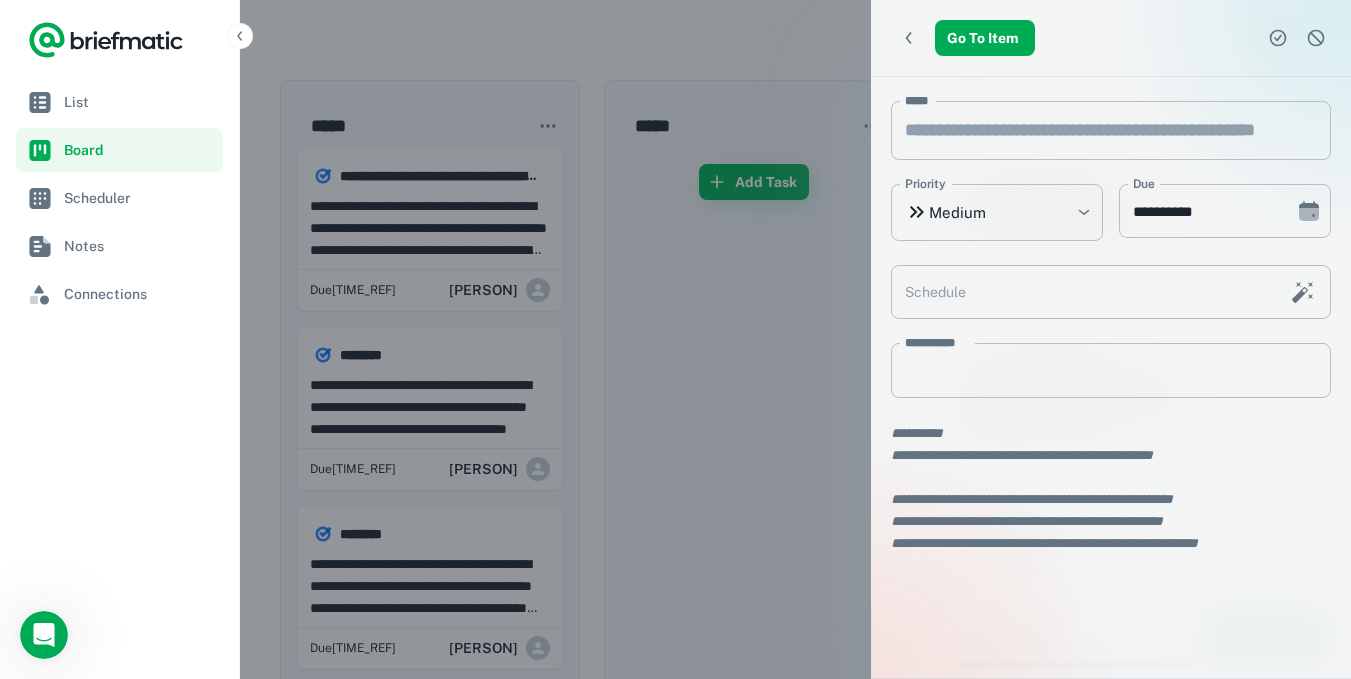 type on "**********" 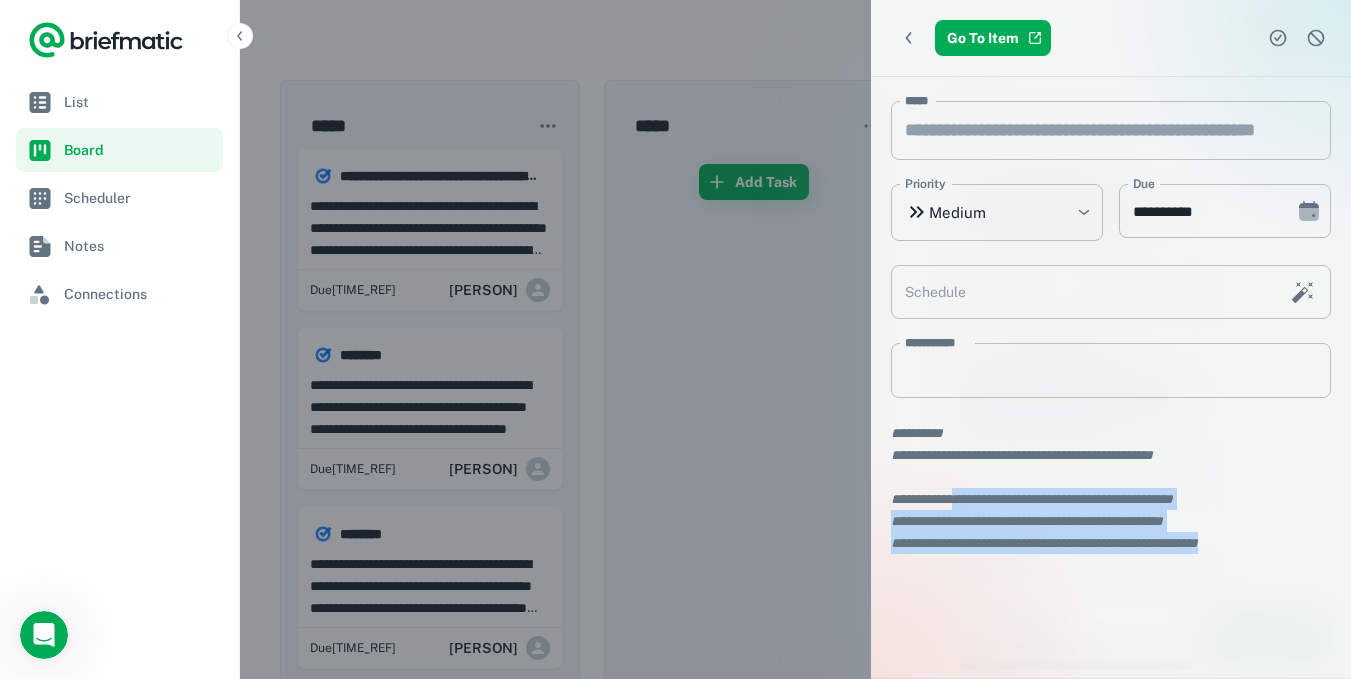 drag, startPoint x: 974, startPoint y: 505, endPoint x: 1298, endPoint y: 559, distance: 328.46918 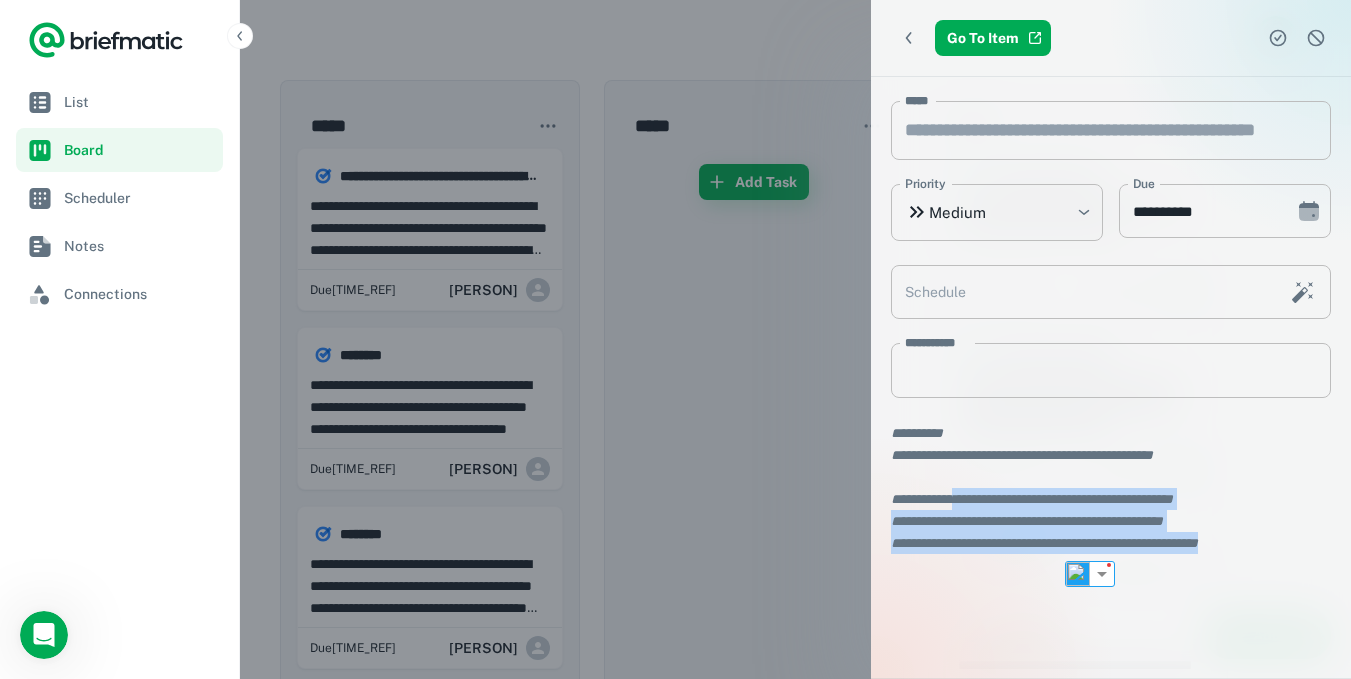 click on "**********" at bounding box center [1111, 327] 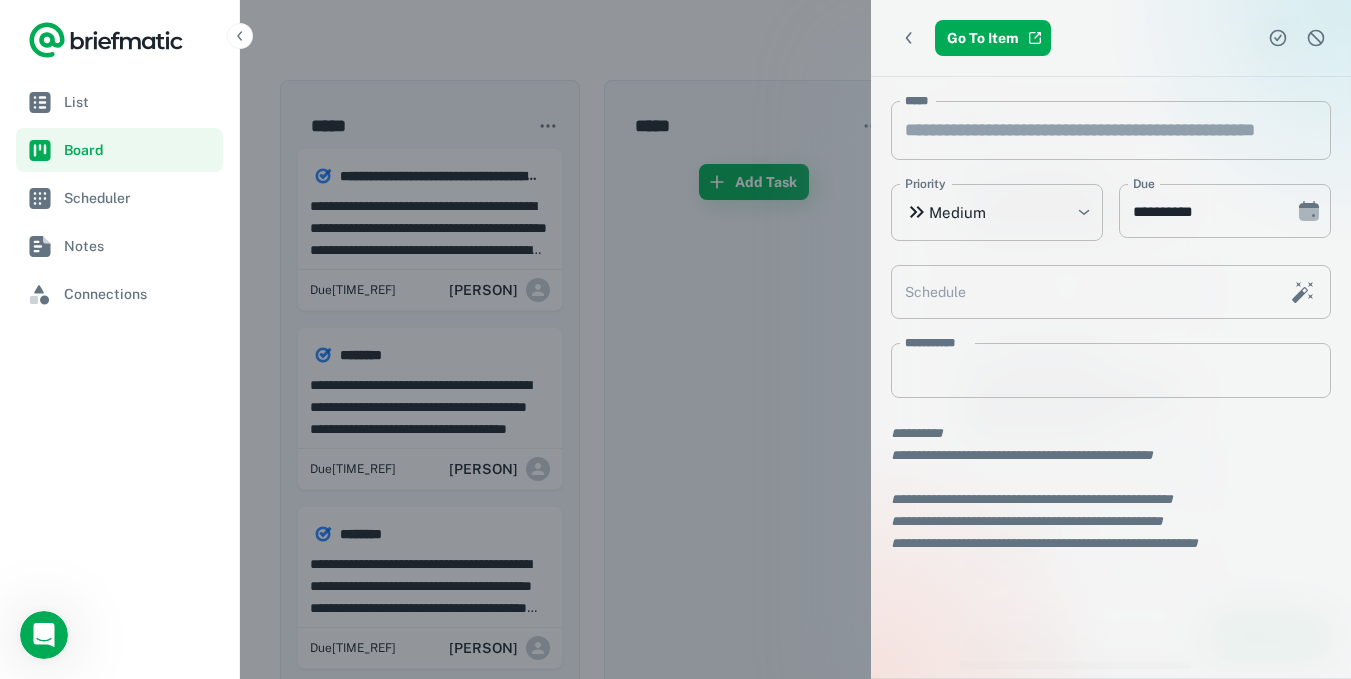 click at bounding box center [675, 339] 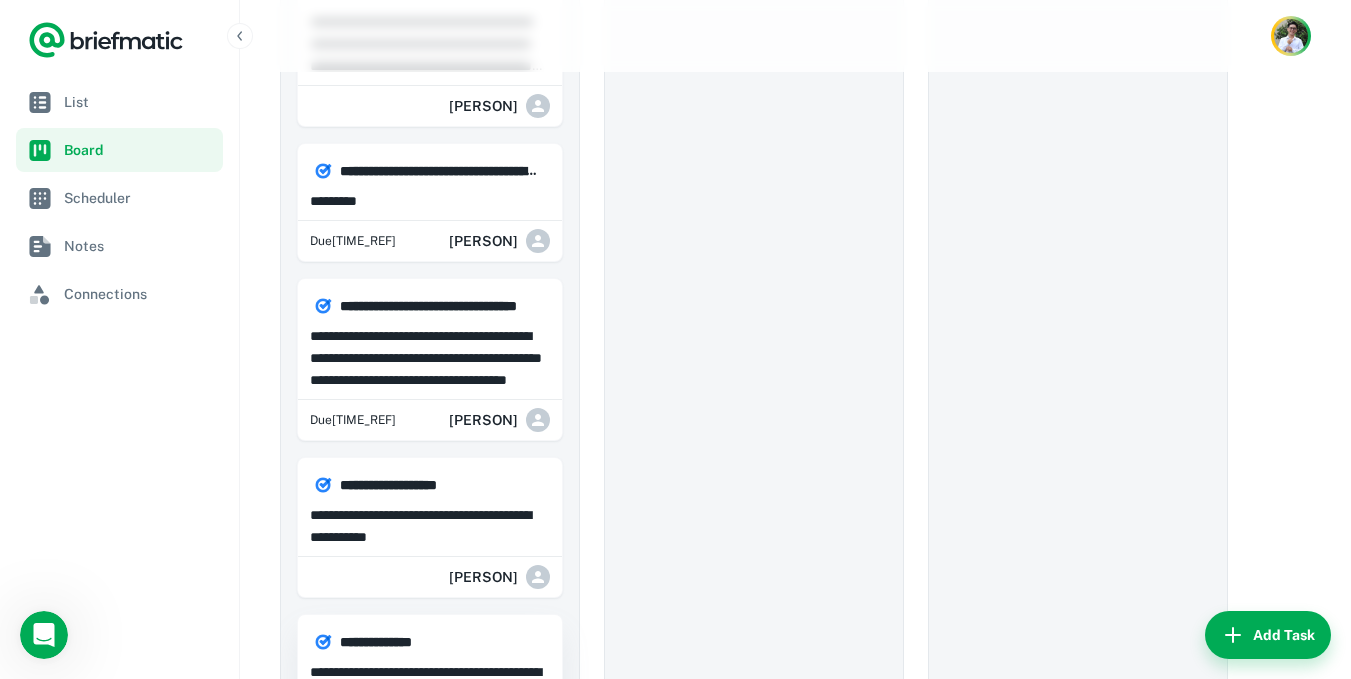 scroll, scrollTop: 2348, scrollLeft: 0, axis: vertical 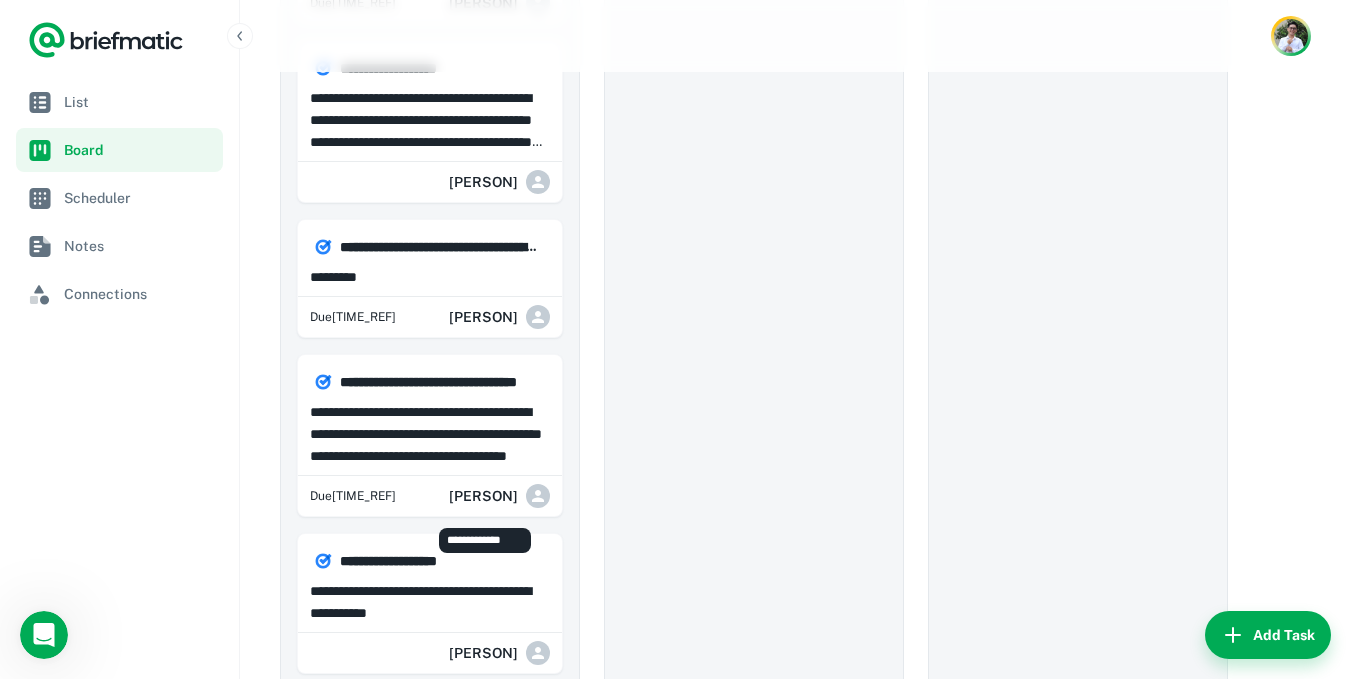 click on "**********" at bounding box center (485, 540) 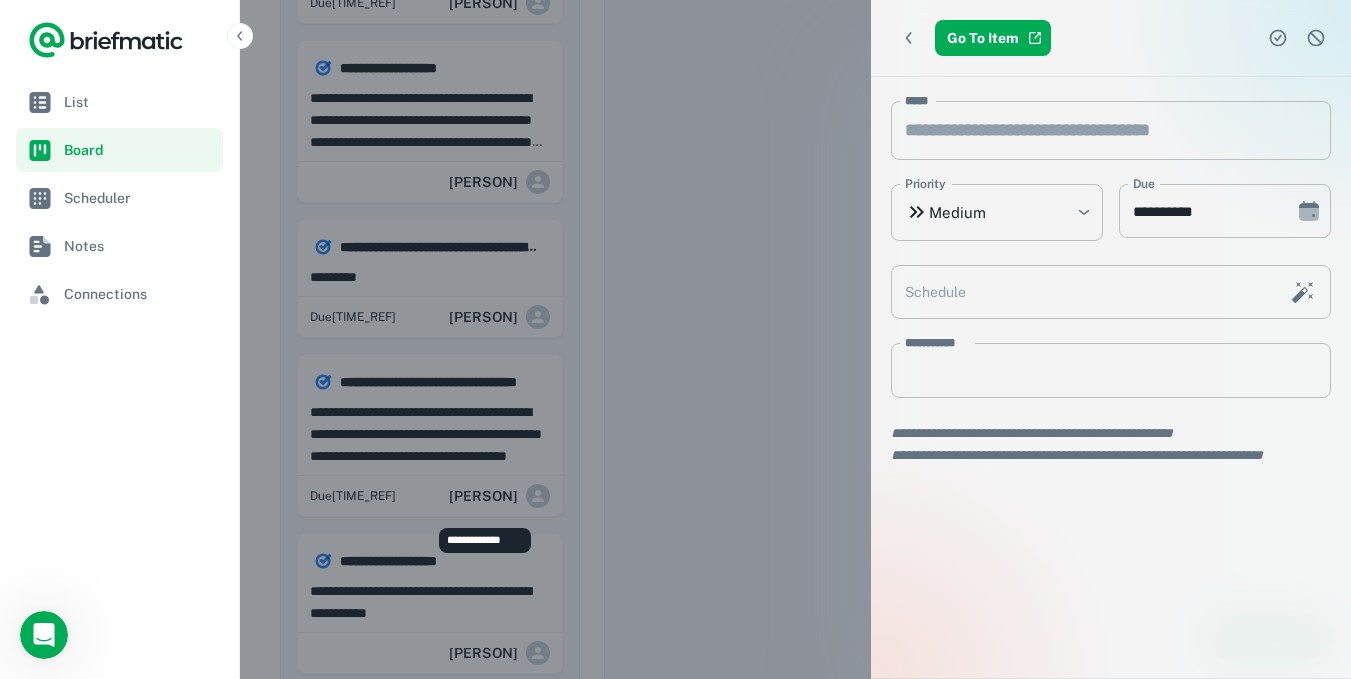 click on "**********" at bounding box center (485, 540) 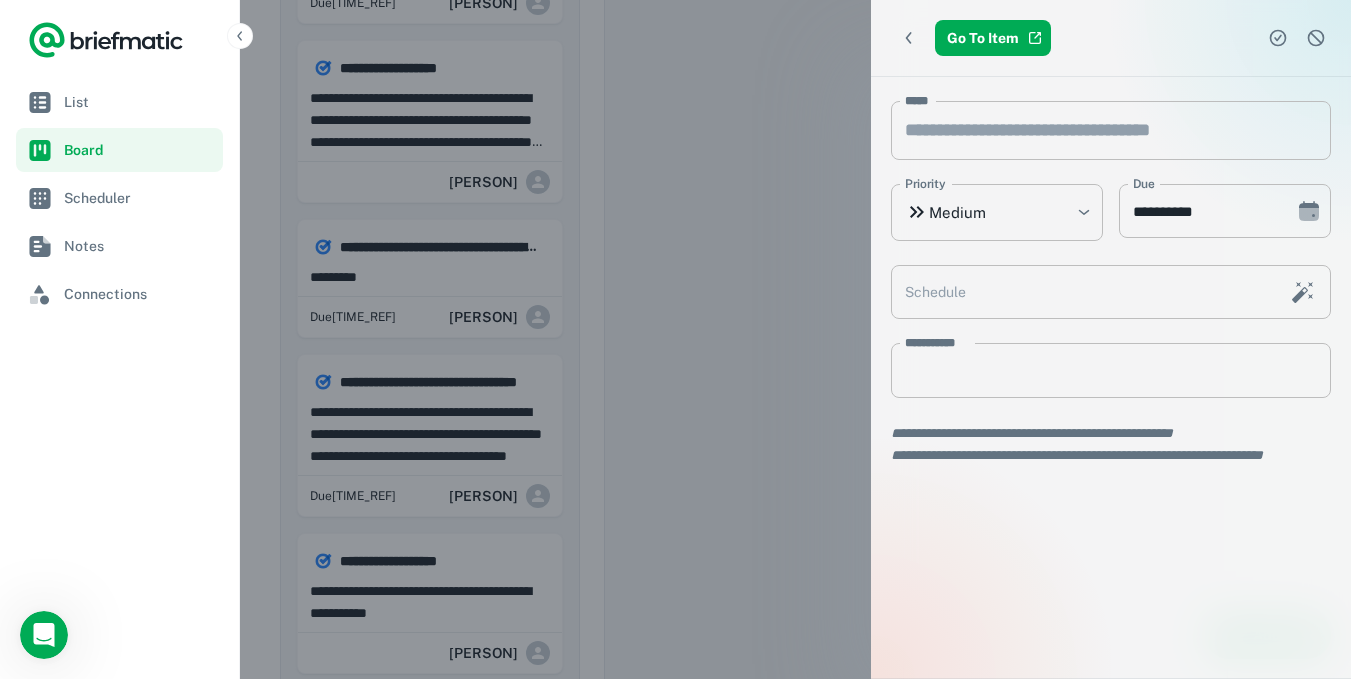 click at bounding box center [675, 339] 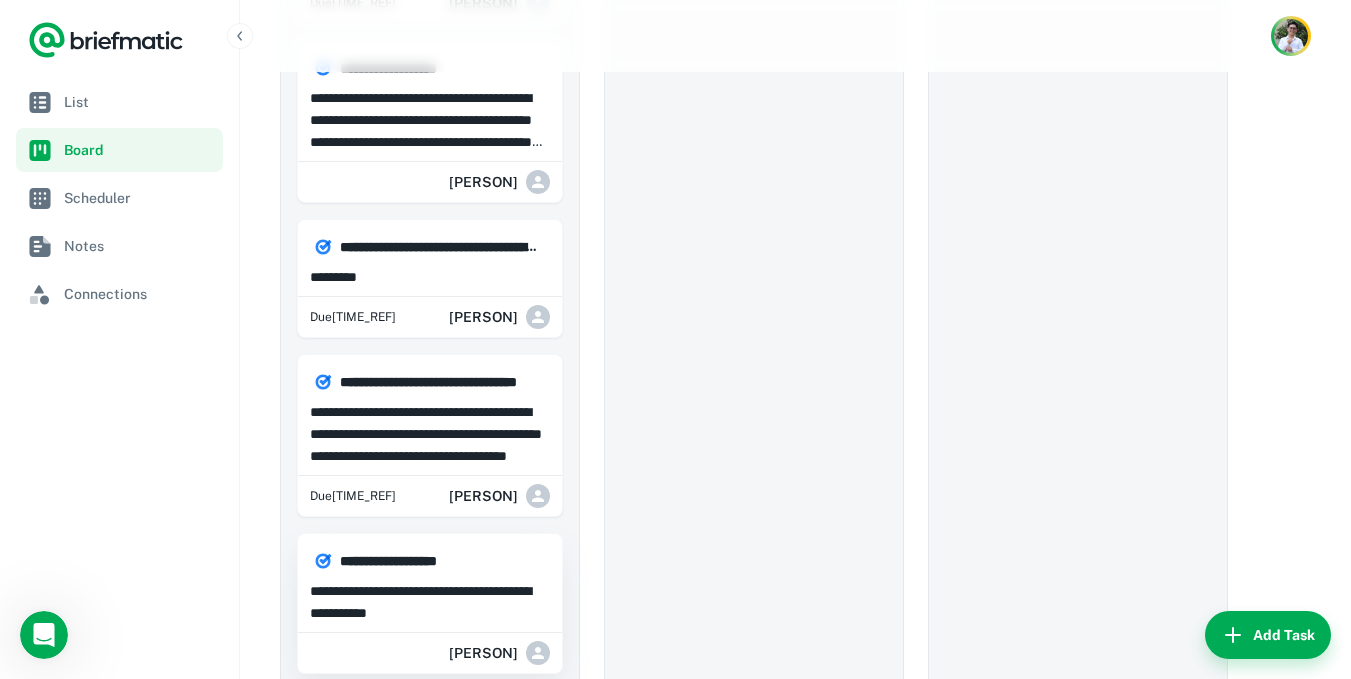 click on "**********" at bounding box center (430, 602) 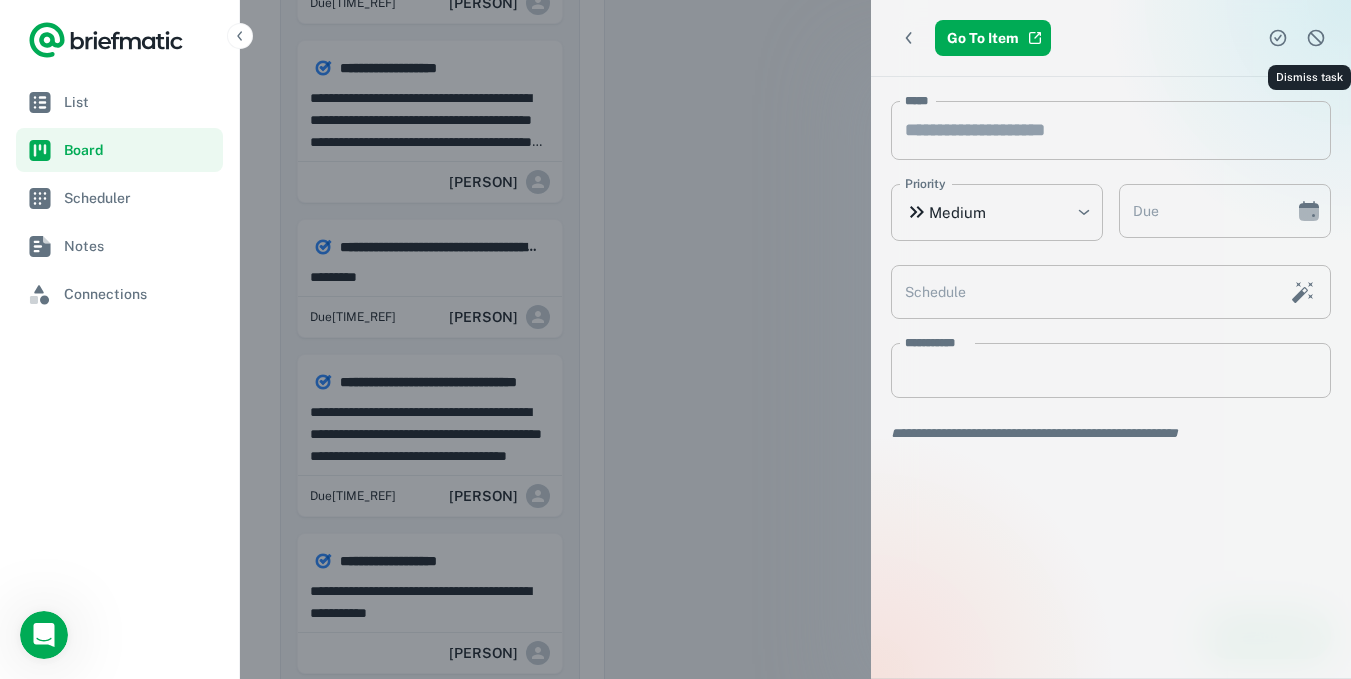 click at bounding box center [1316, 38] 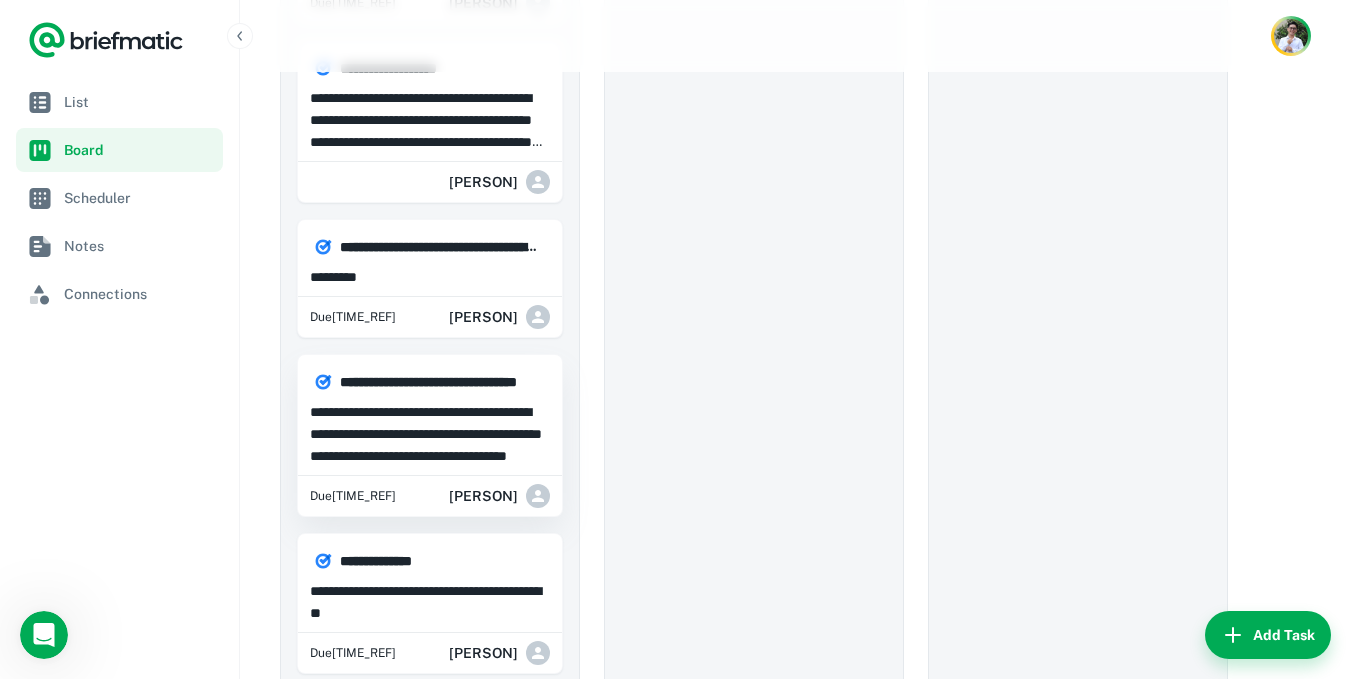 click on "**********" at bounding box center [439, 382] 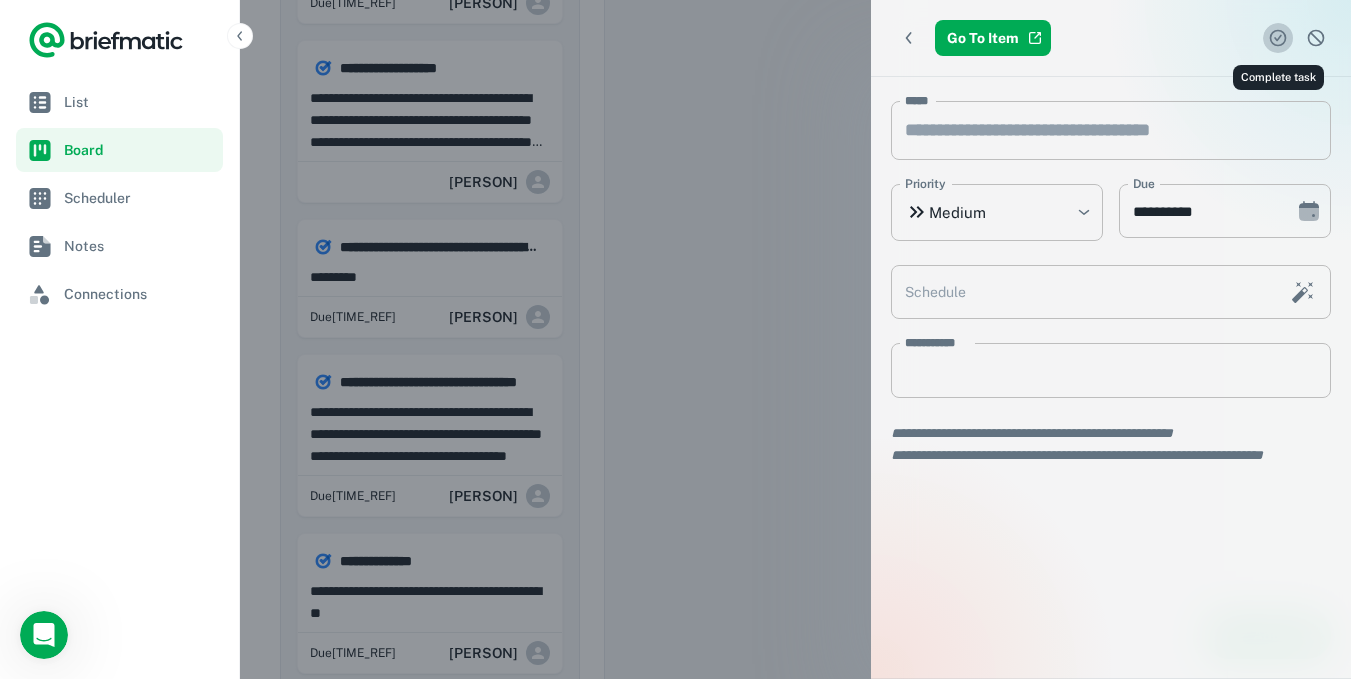 click 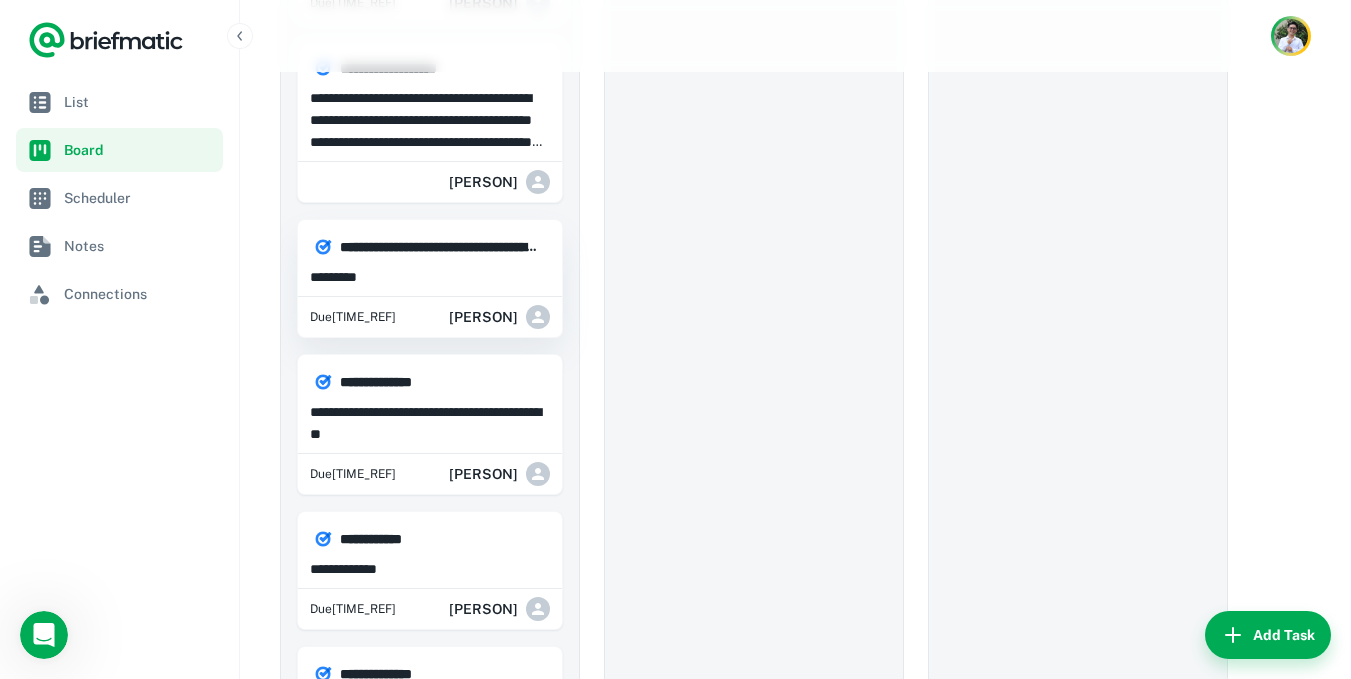 click on "**********" at bounding box center [439, 247] 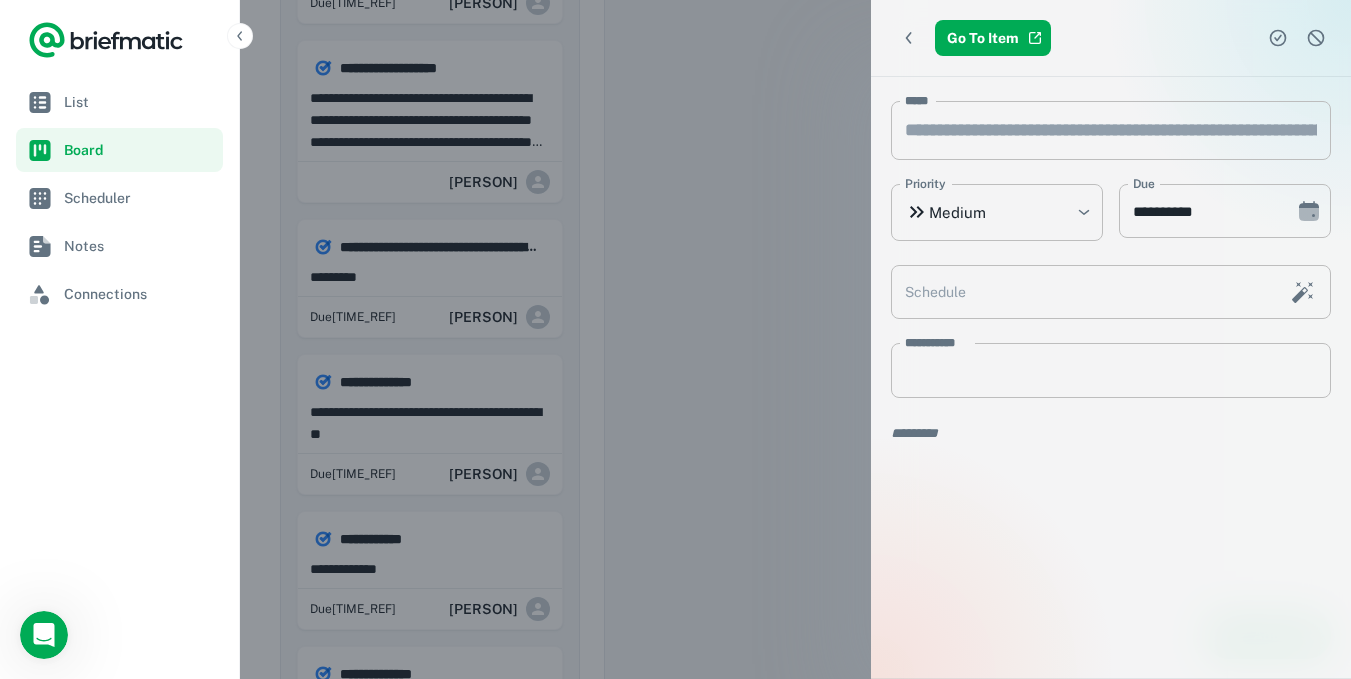 click at bounding box center [675, 339] 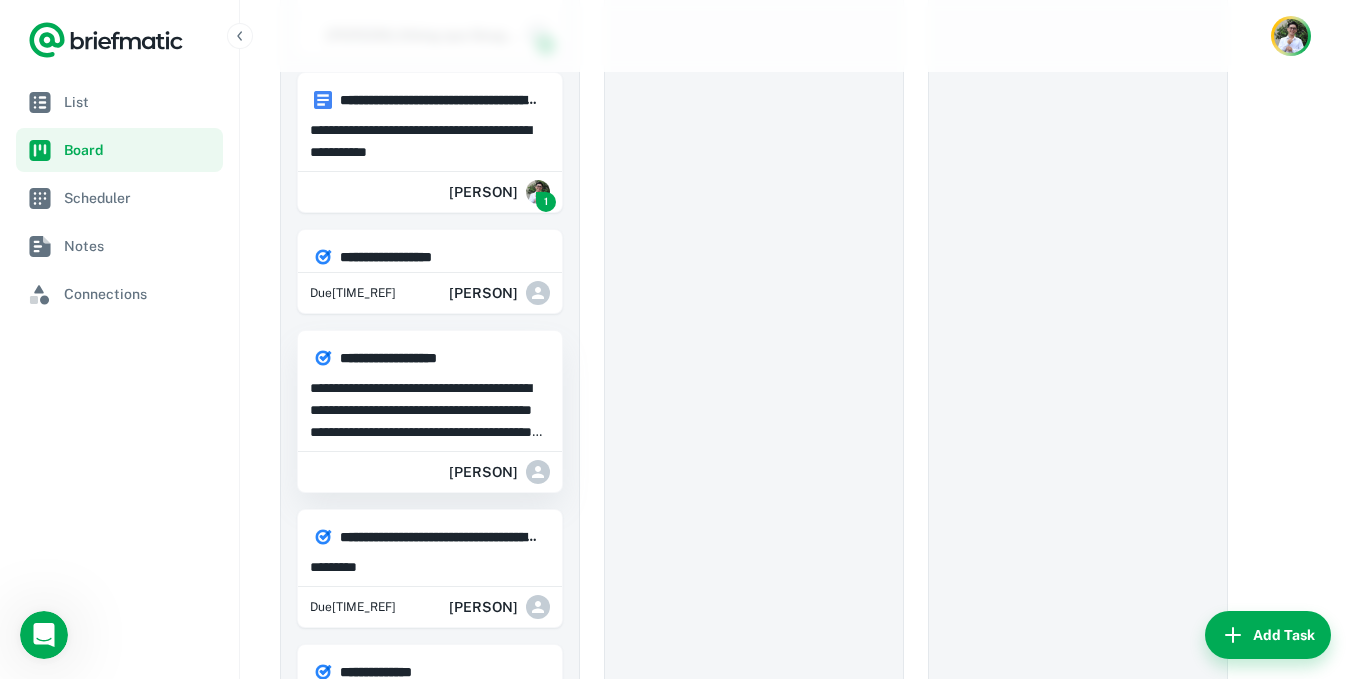 scroll, scrollTop: 2048, scrollLeft: 0, axis: vertical 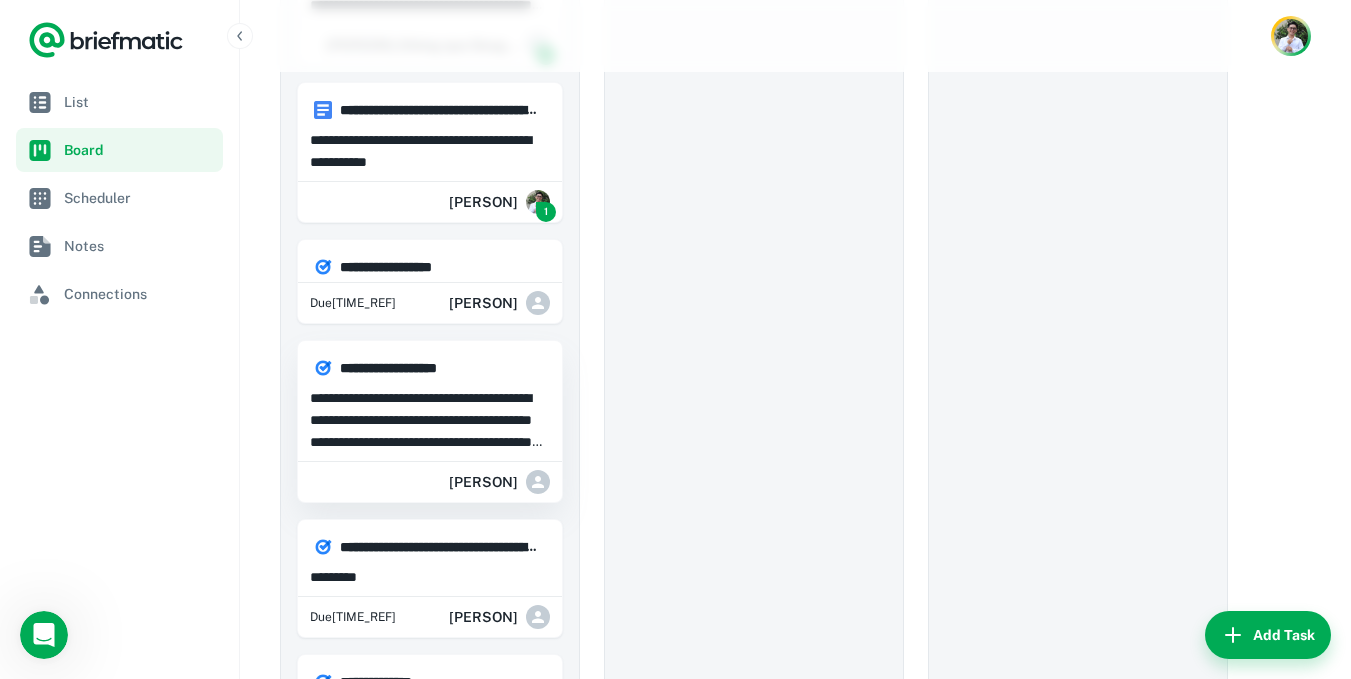 click on "**********" at bounding box center (430, 420) 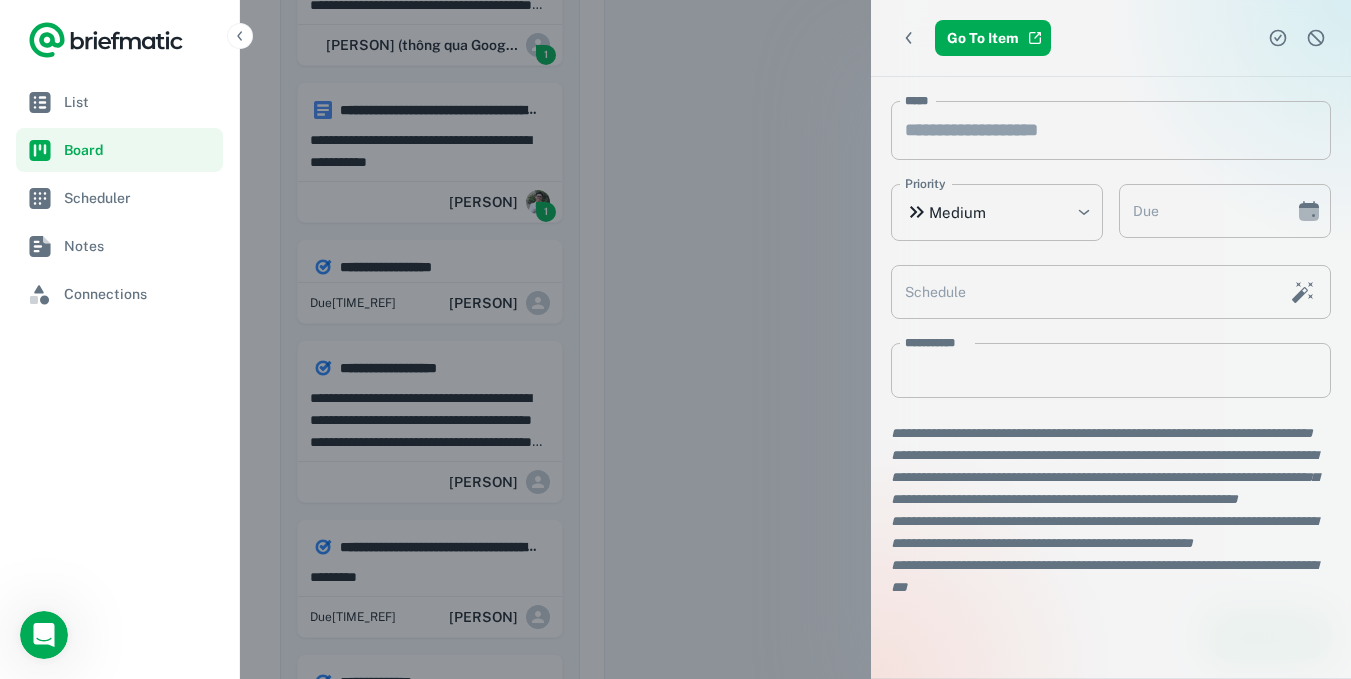 click 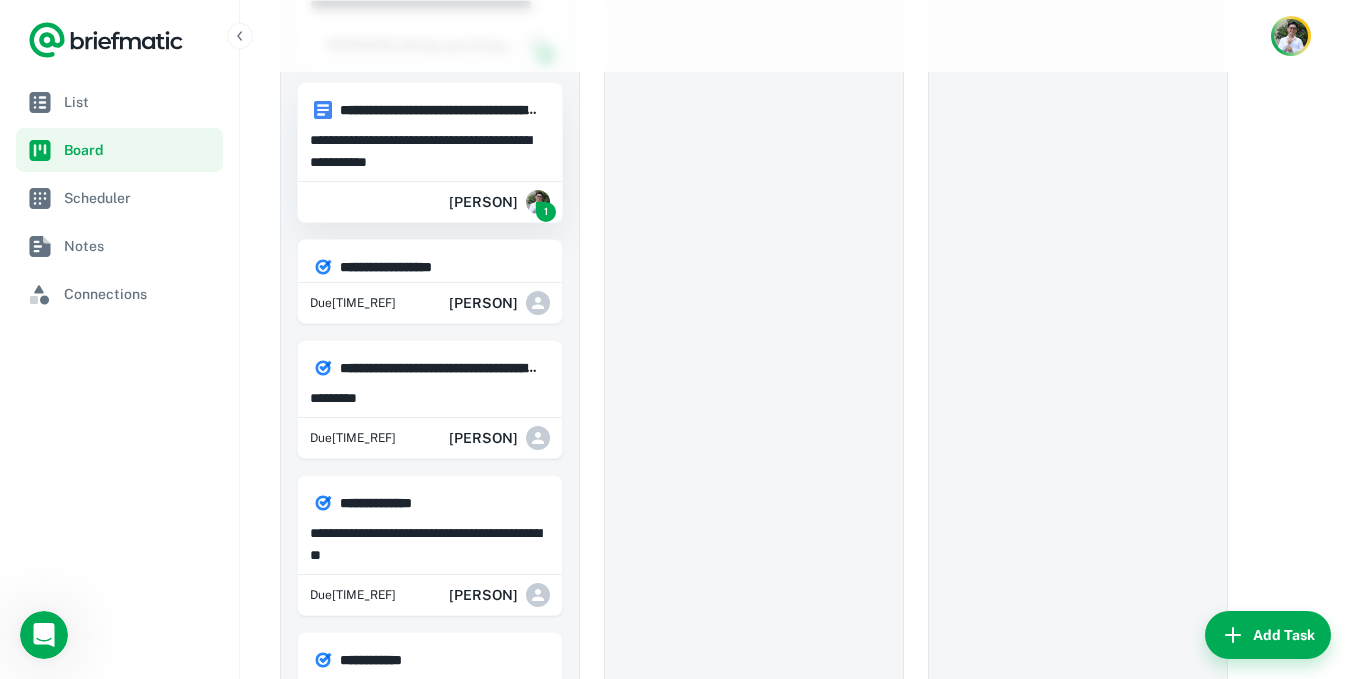 click on "**********" at bounding box center (439, 110) 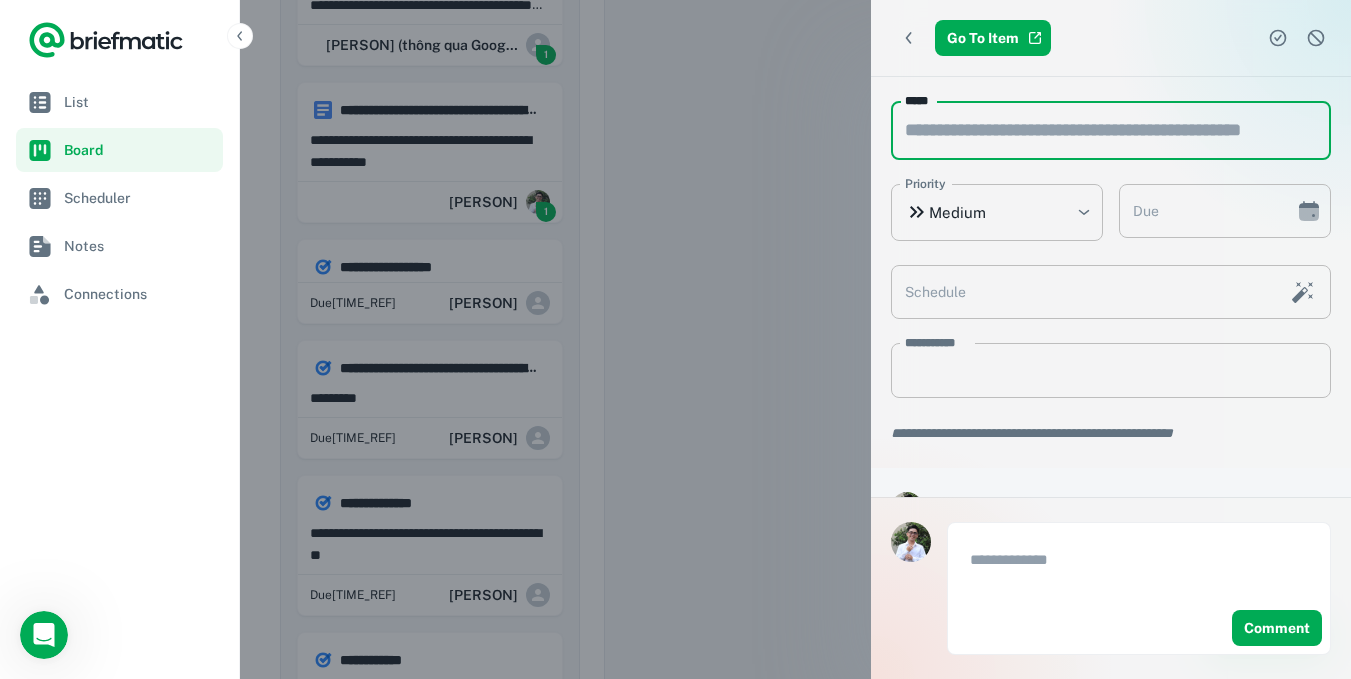 click on "*****" at bounding box center [1111, 130] 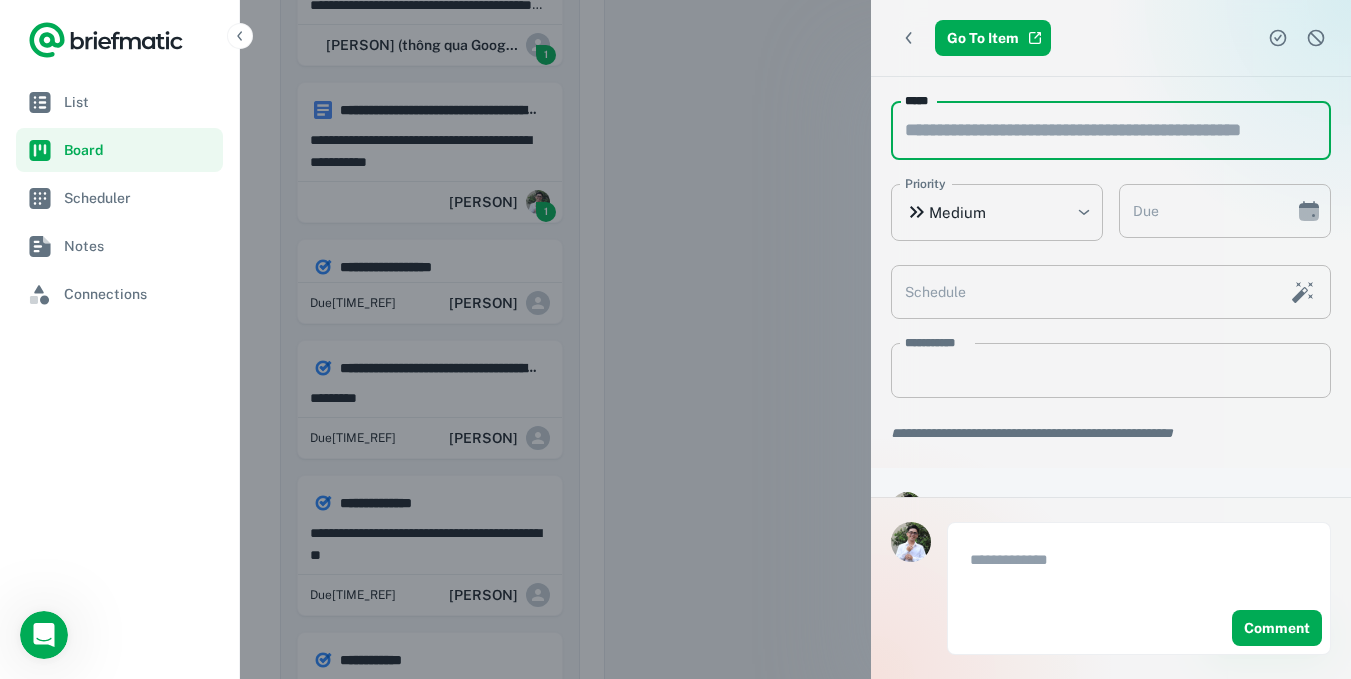 drag, startPoint x: 1006, startPoint y: 137, endPoint x: 1295, endPoint y: 124, distance: 289.29224 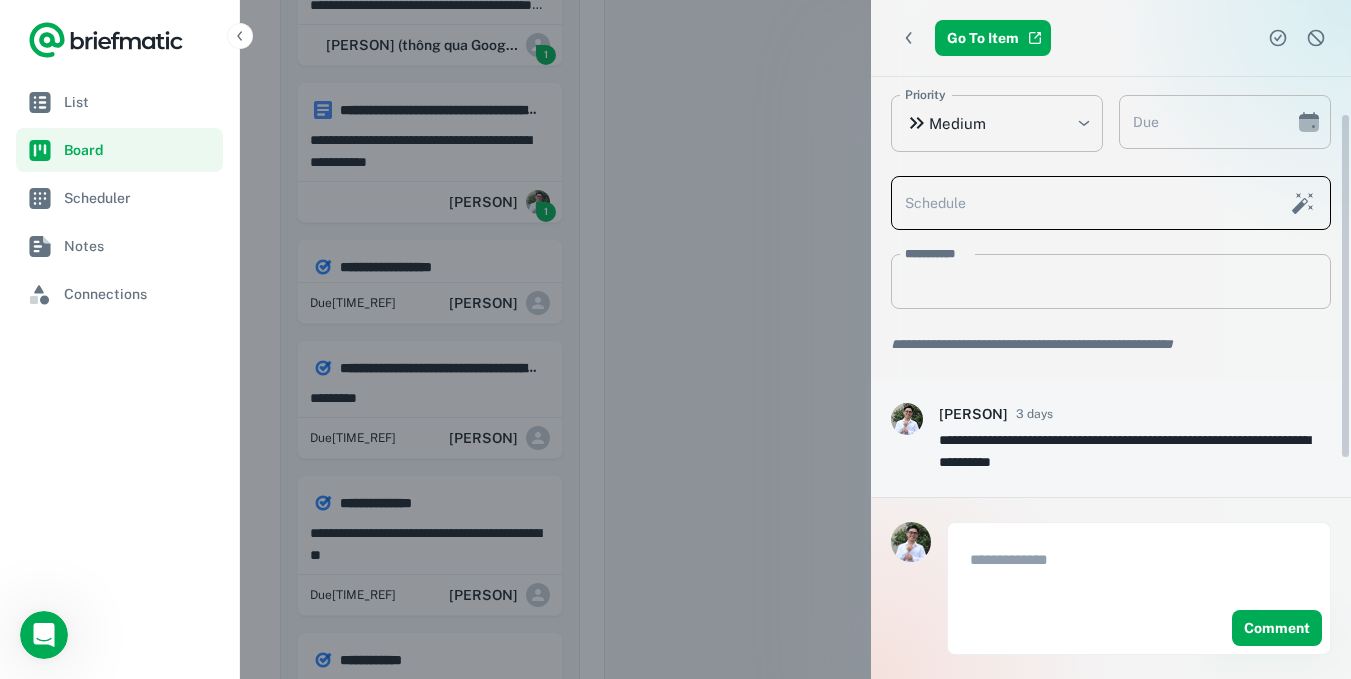 scroll, scrollTop: 0, scrollLeft: 0, axis: both 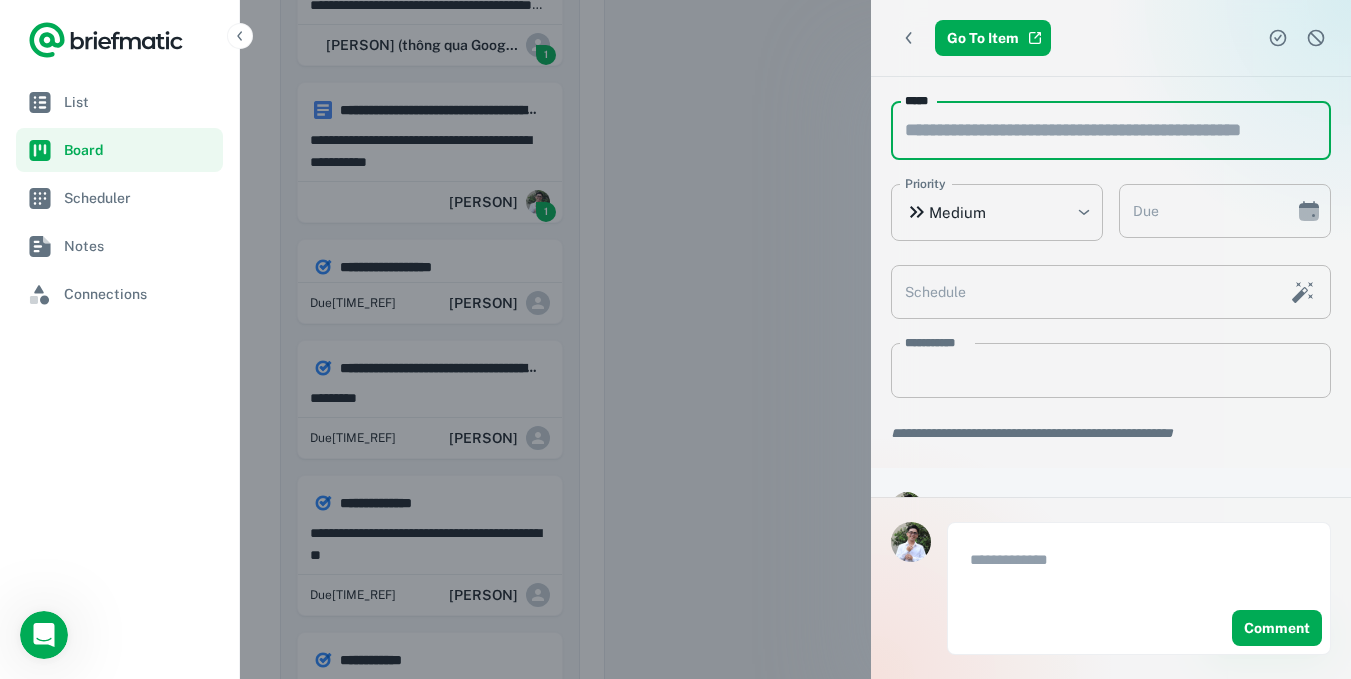 click on "*****" at bounding box center [1111, 130] 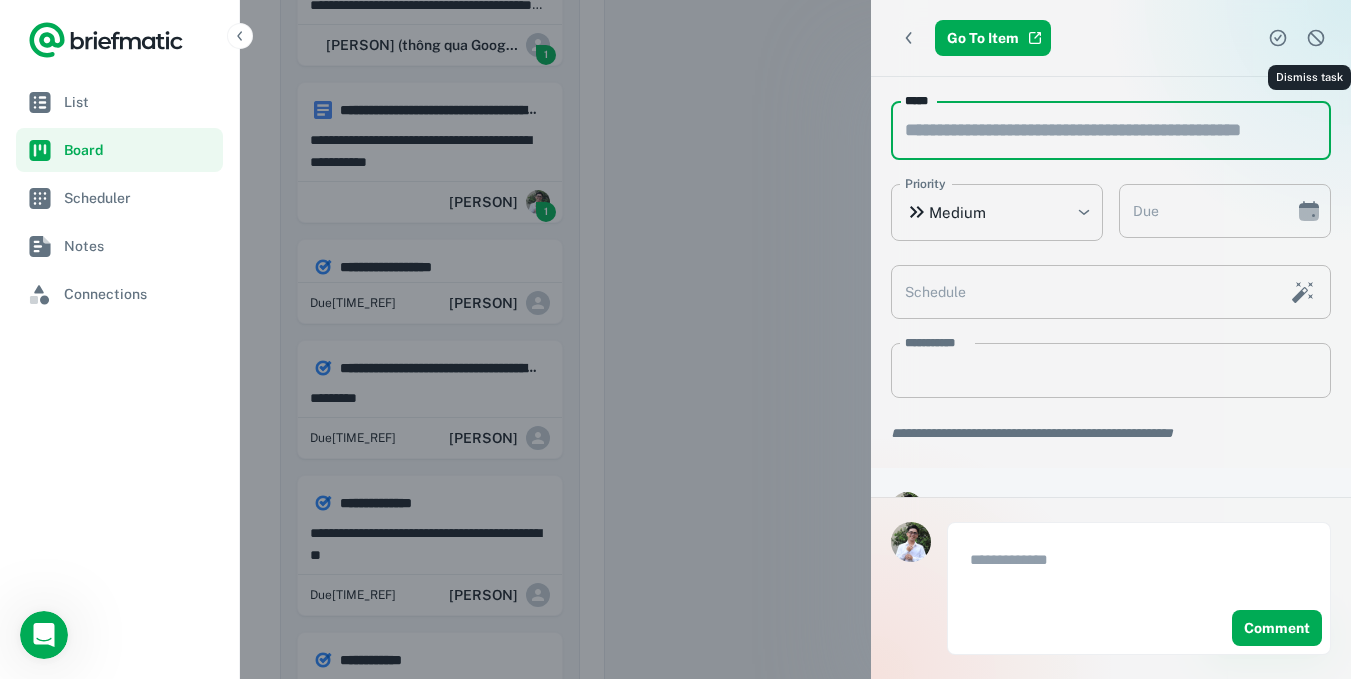 click 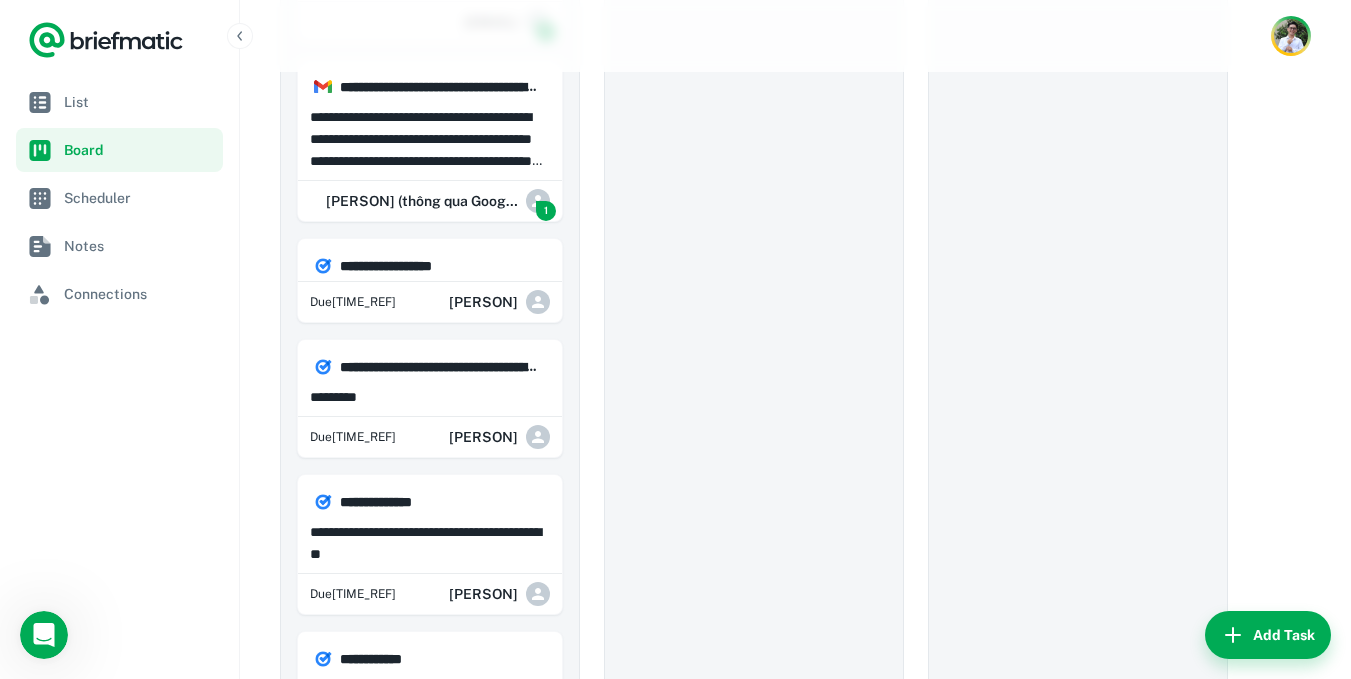 scroll, scrollTop: 1848, scrollLeft: 0, axis: vertical 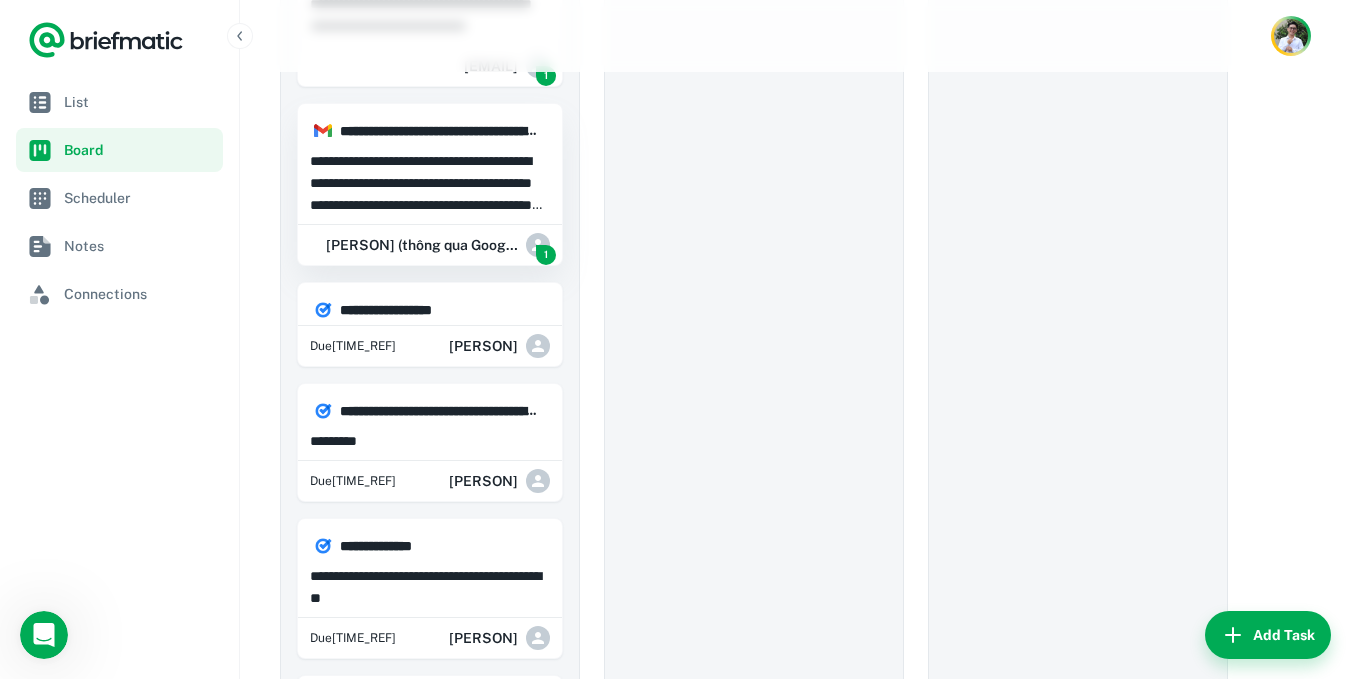 click on "**********" at bounding box center (430, 183) 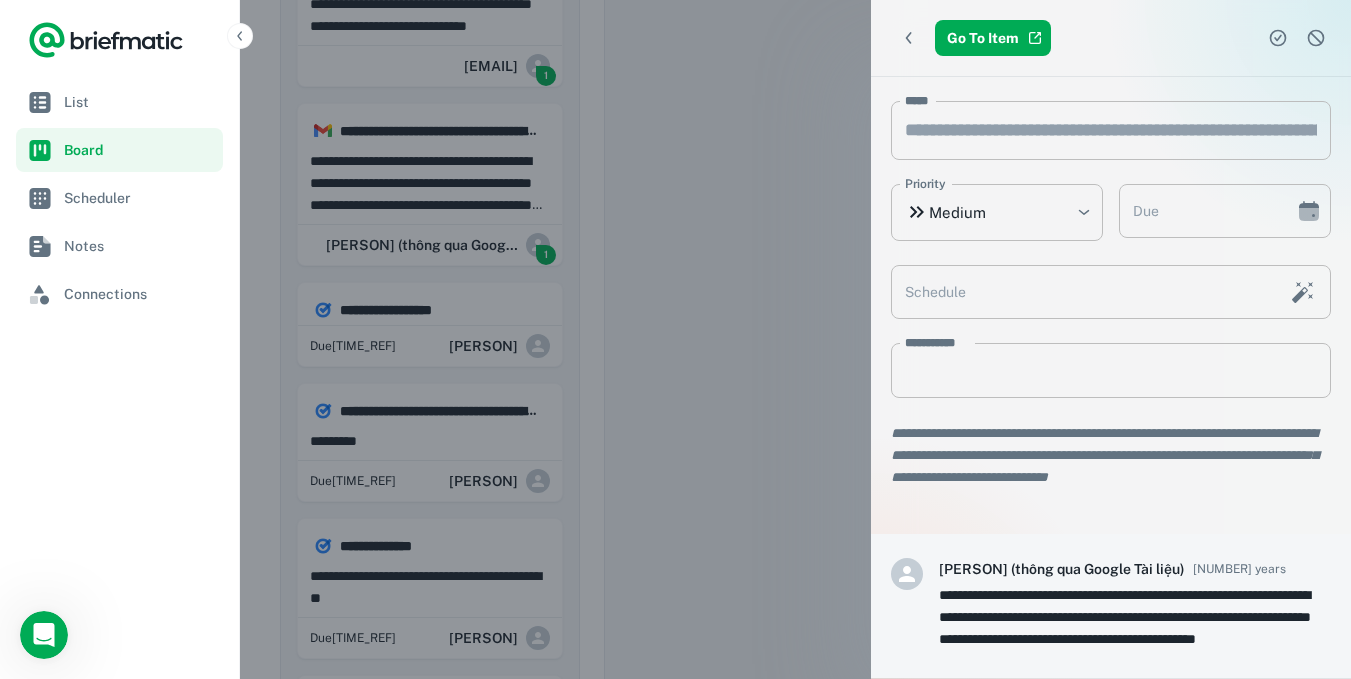 click 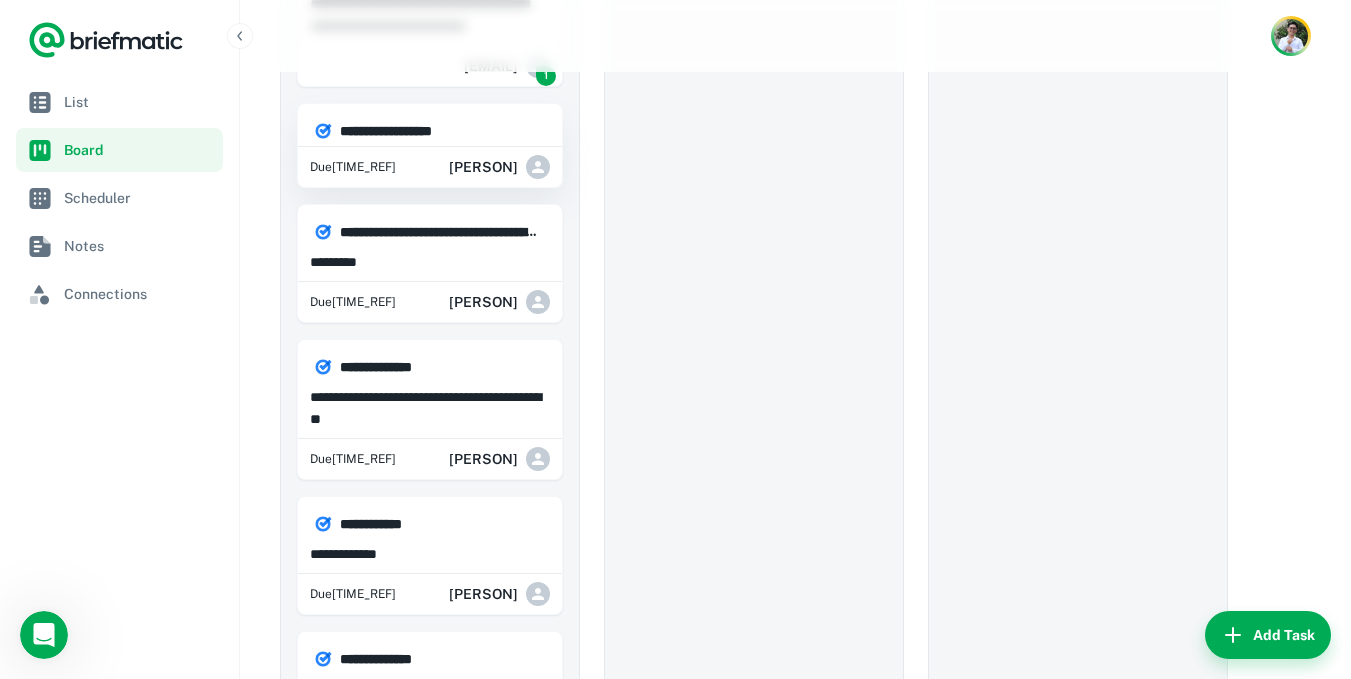 click on "**********" at bounding box center [430, 123] 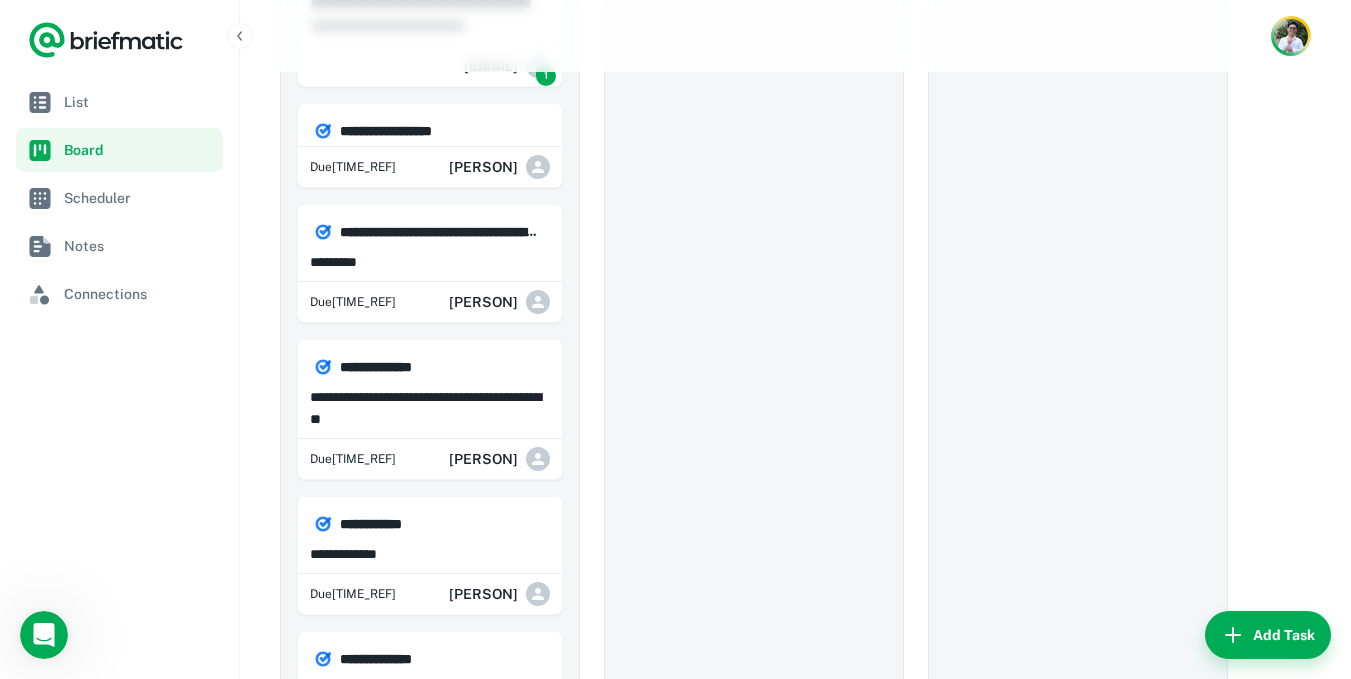 type on "**********" 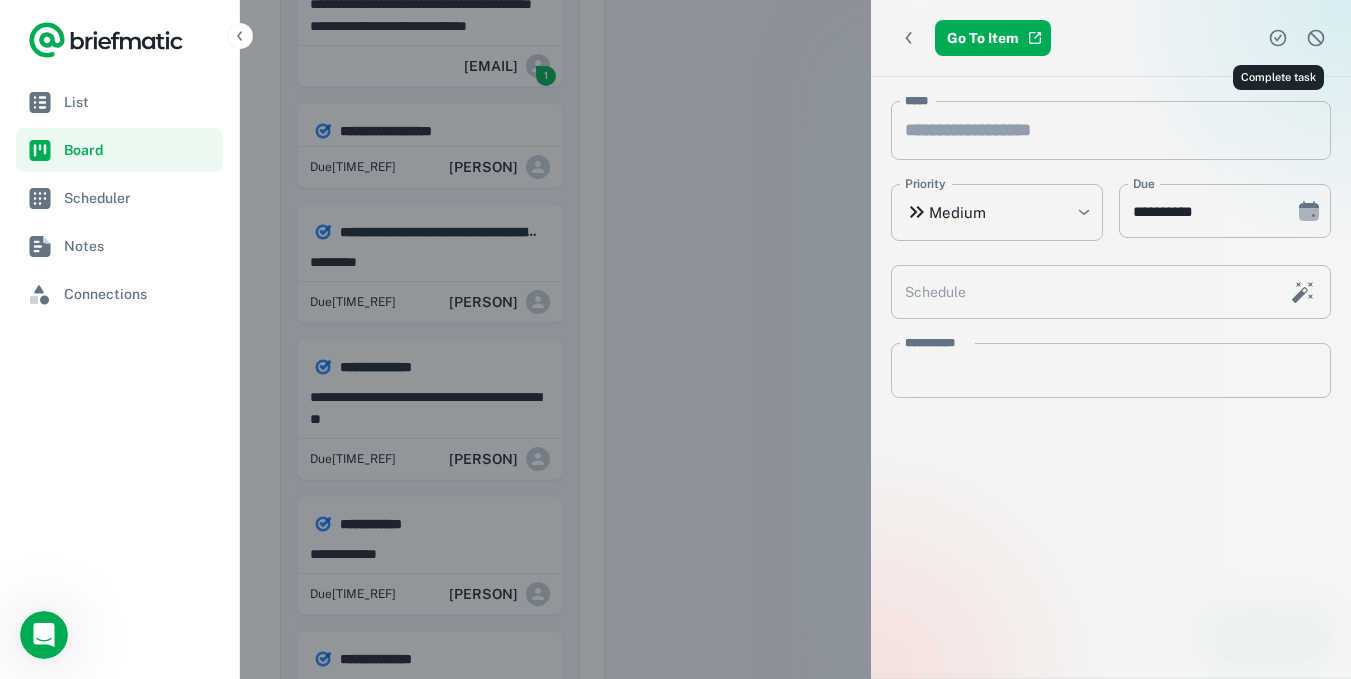 click 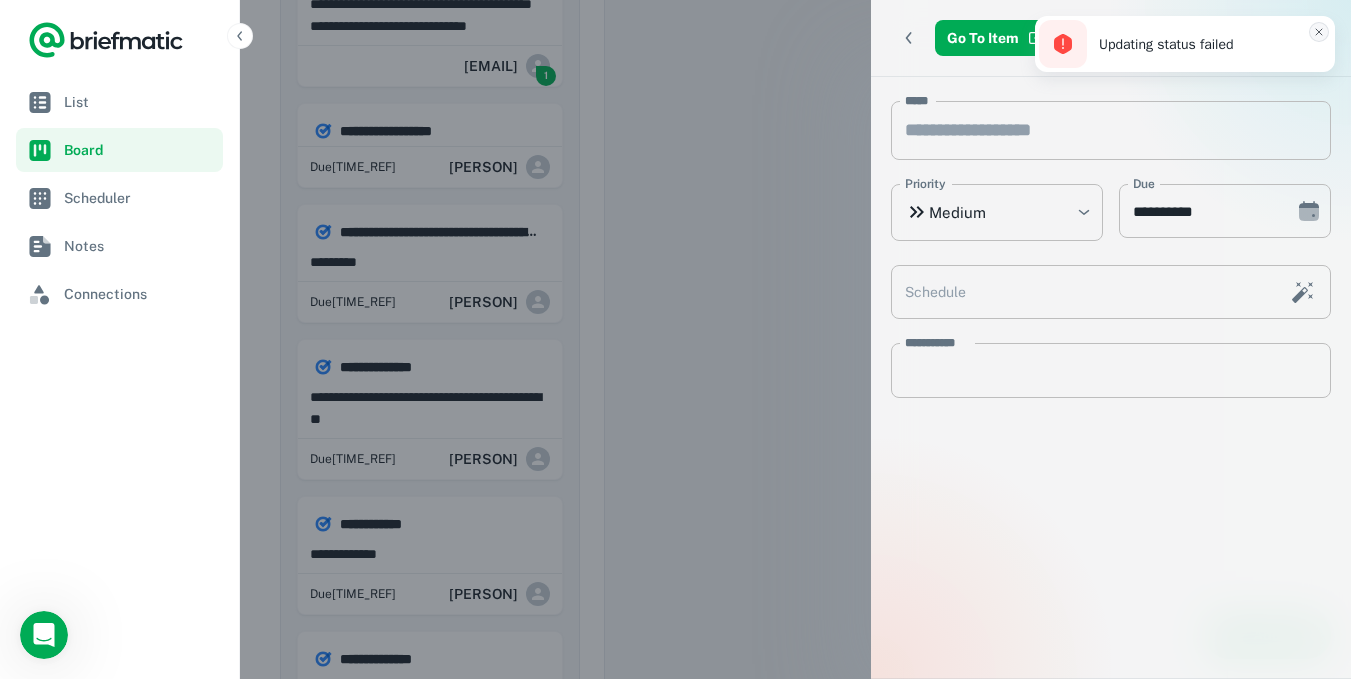 click 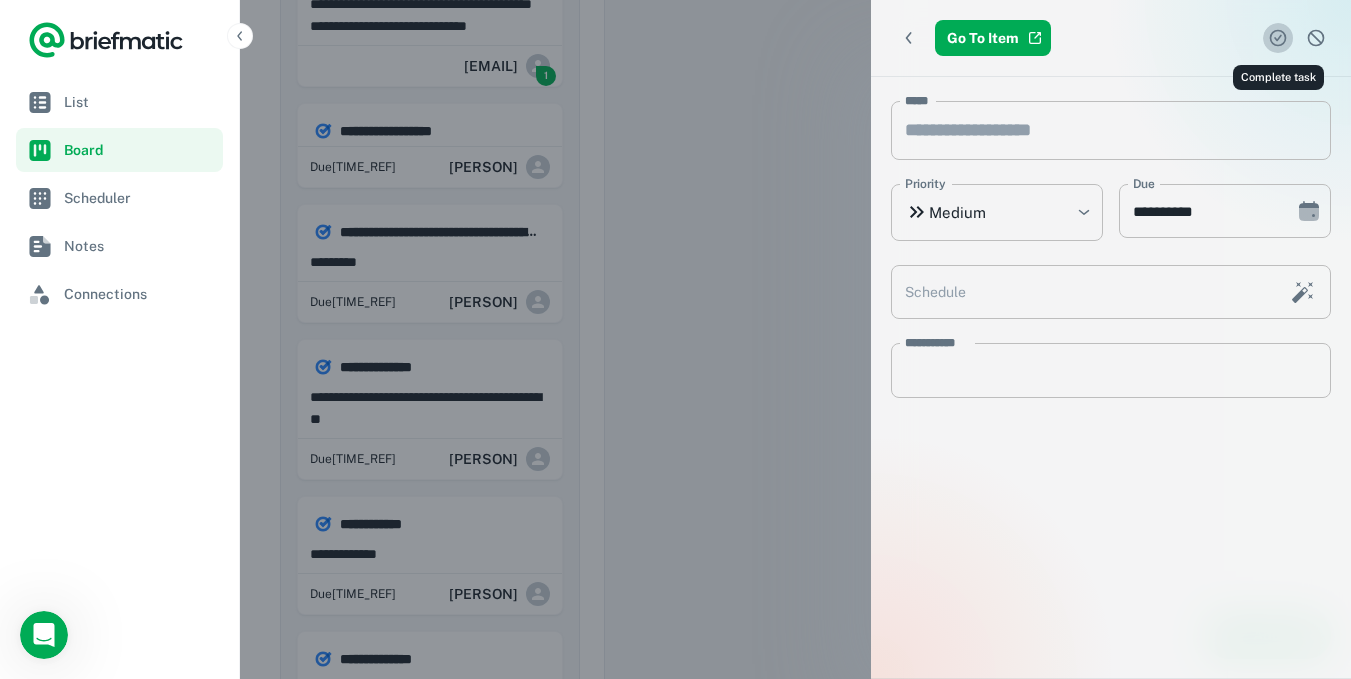click 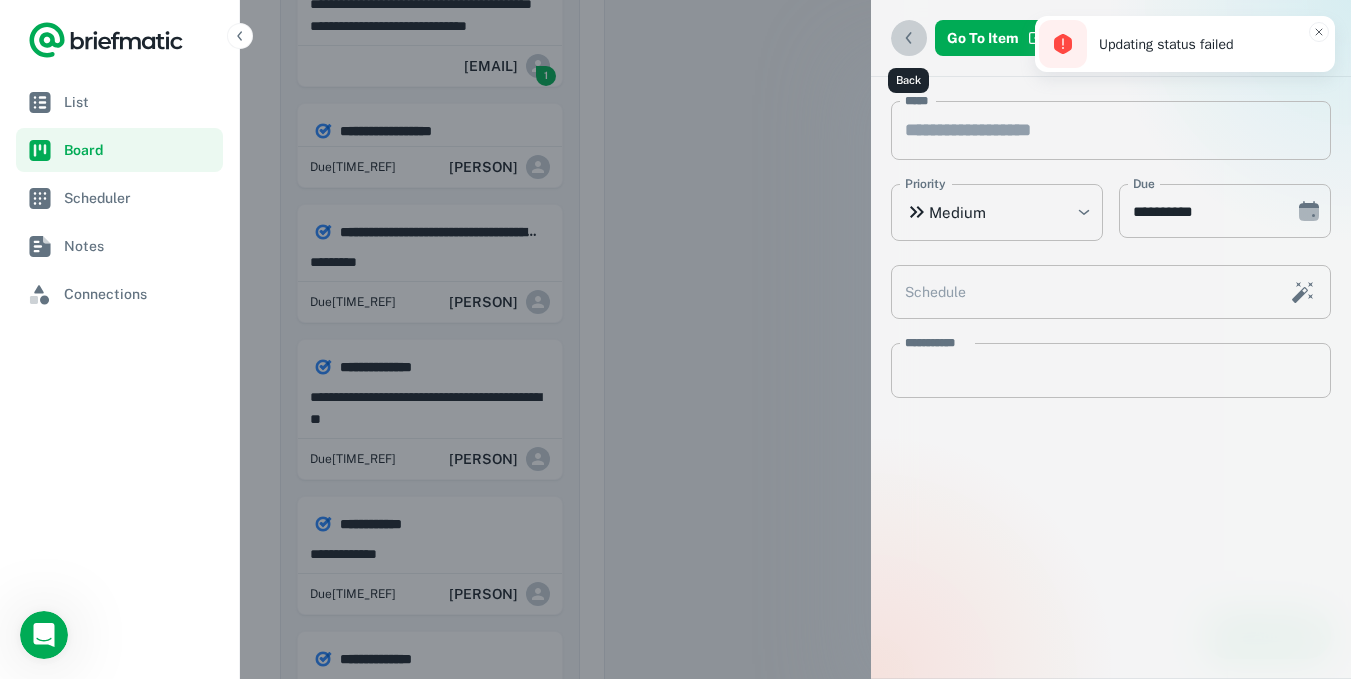 click 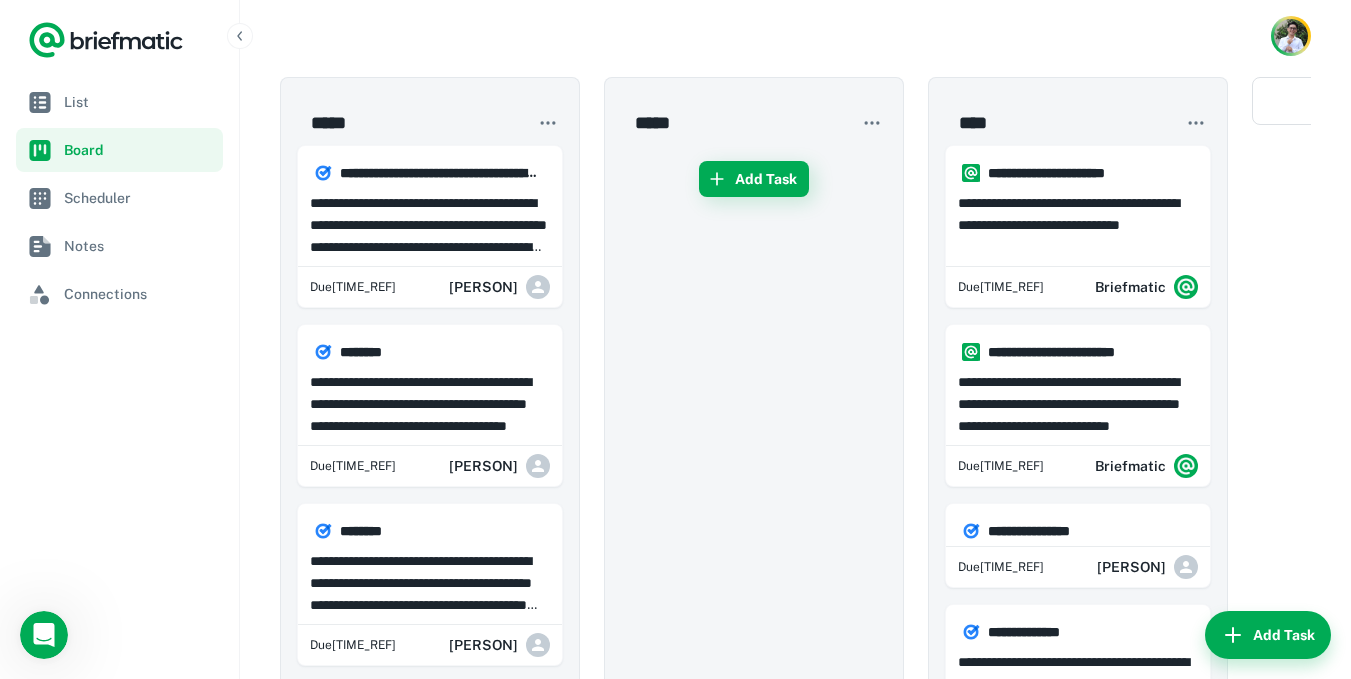 scroll, scrollTop: 0, scrollLeft: 0, axis: both 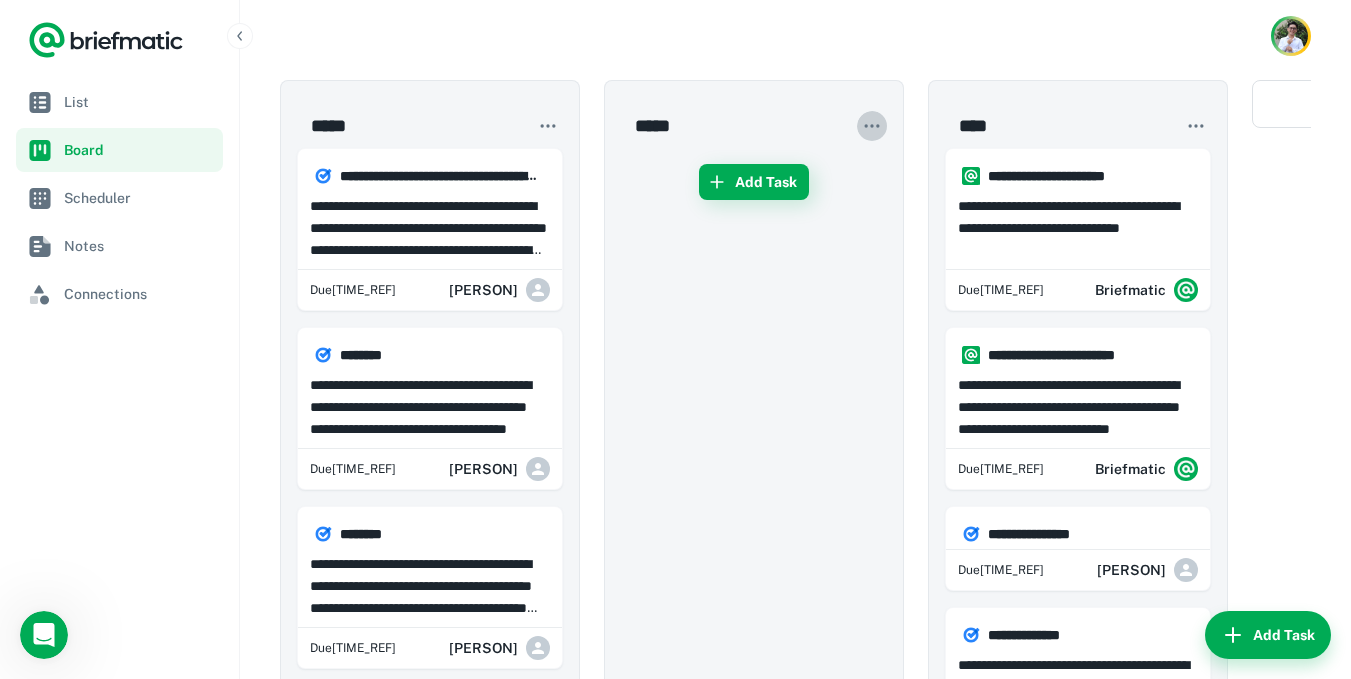 click 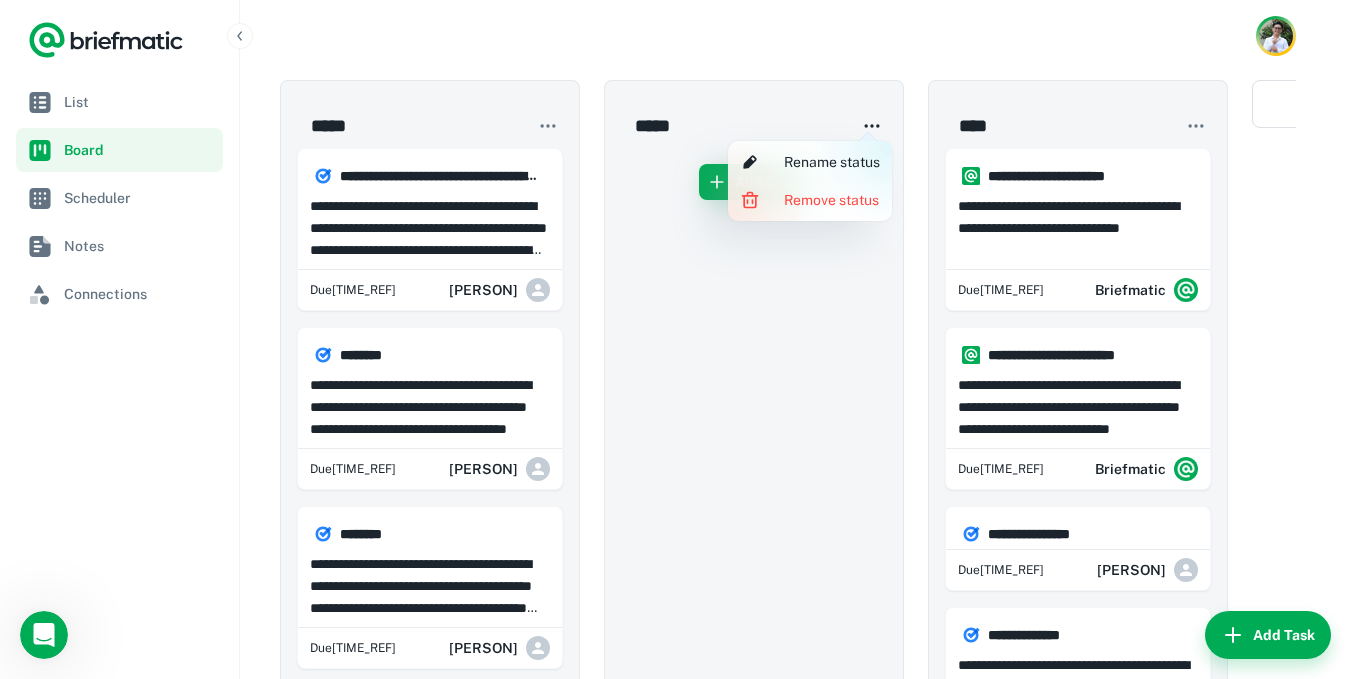 click at bounding box center (675, 339) 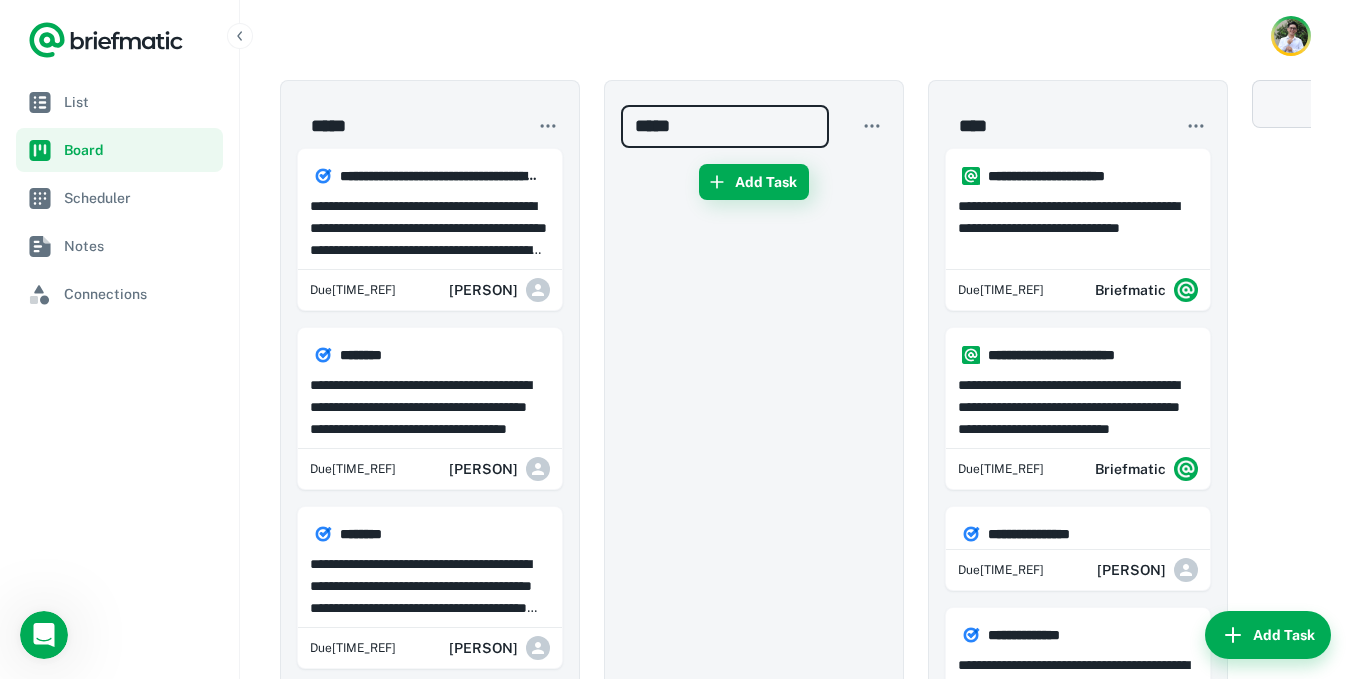 click on "Add Status" at bounding box center [1392, 104] 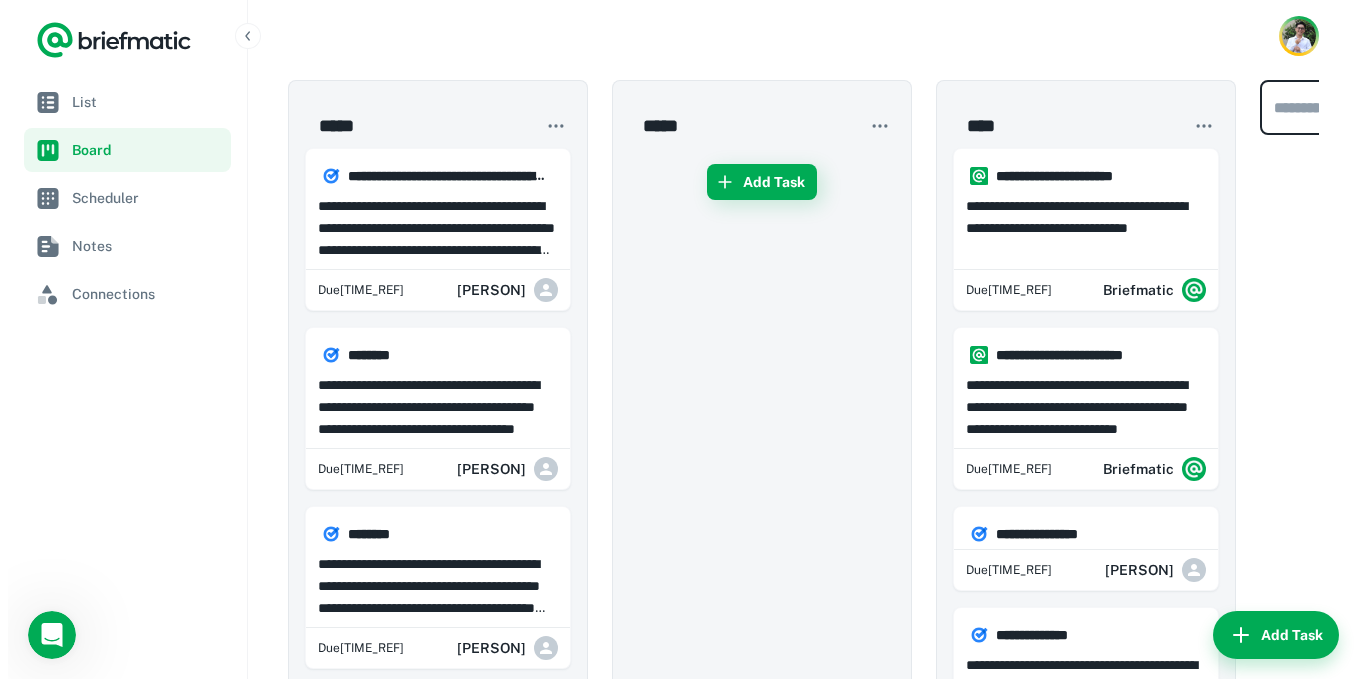 scroll, scrollTop: 0, scrollLeft: 221, axis: horizontal 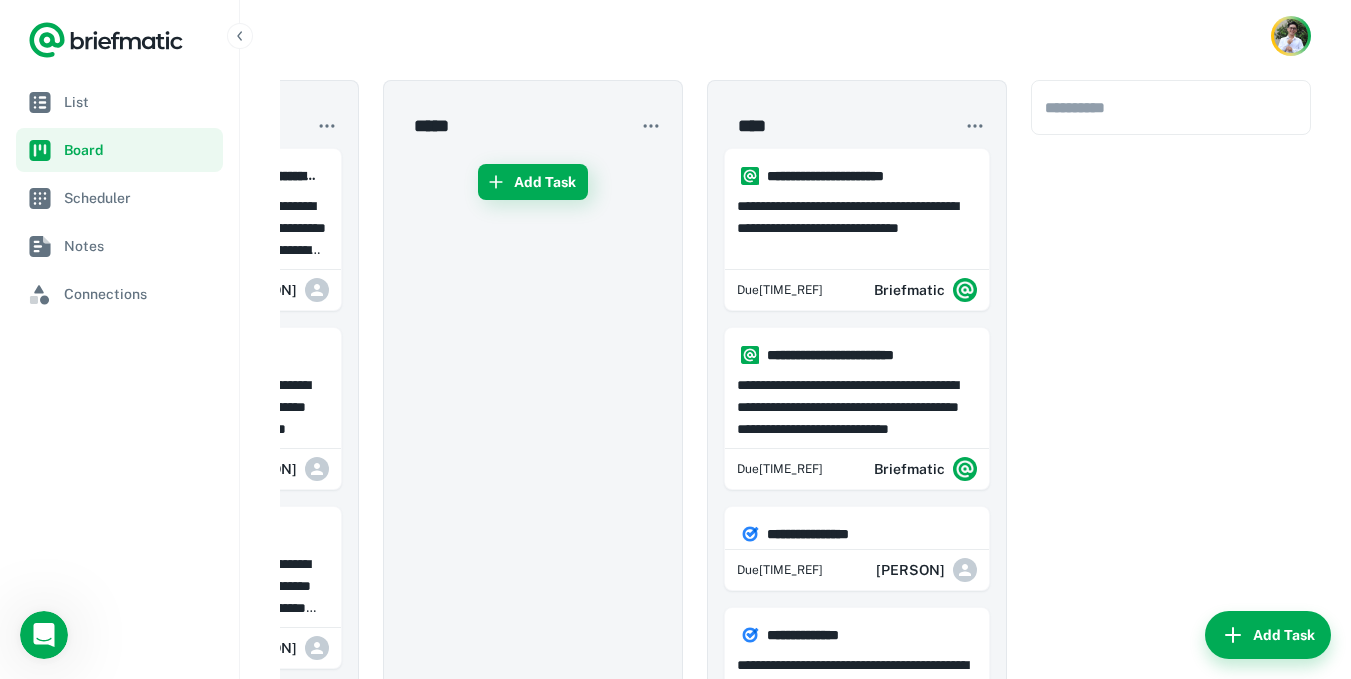 click on "Add Task" at bounding box center [533, 1418] 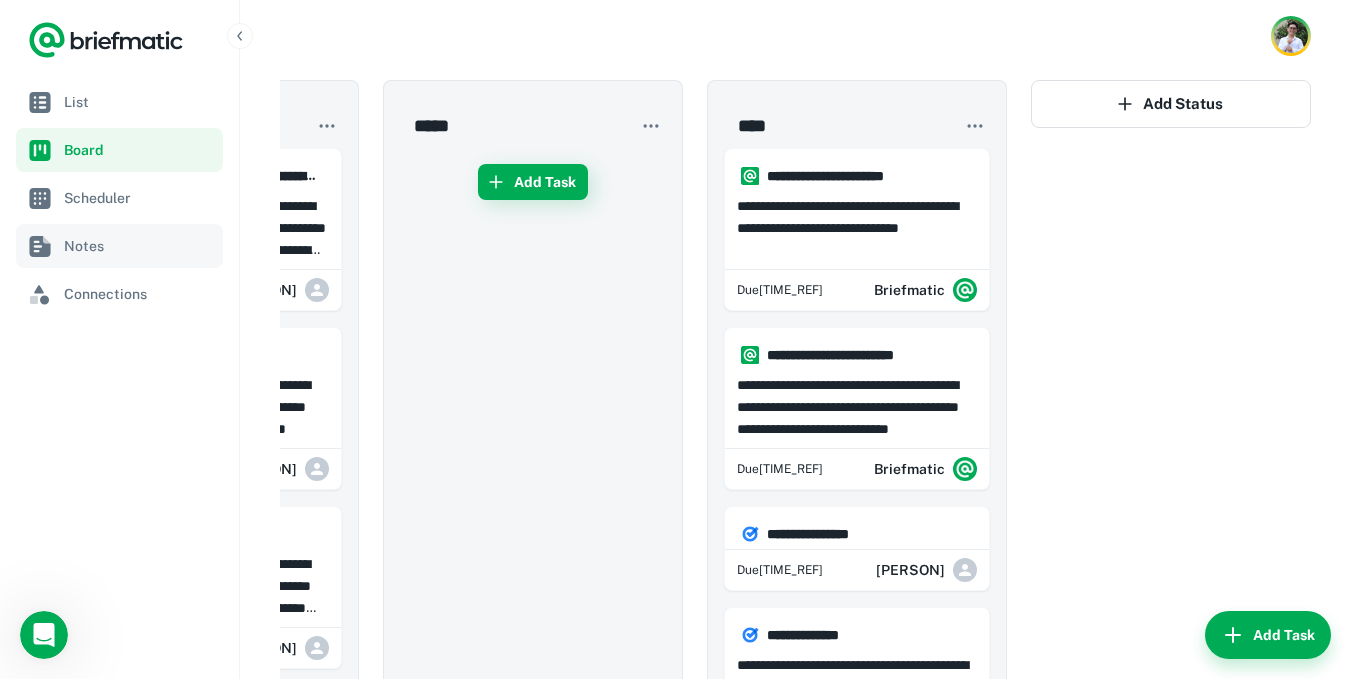 click on "Notes" at bounding box center (139, 246) 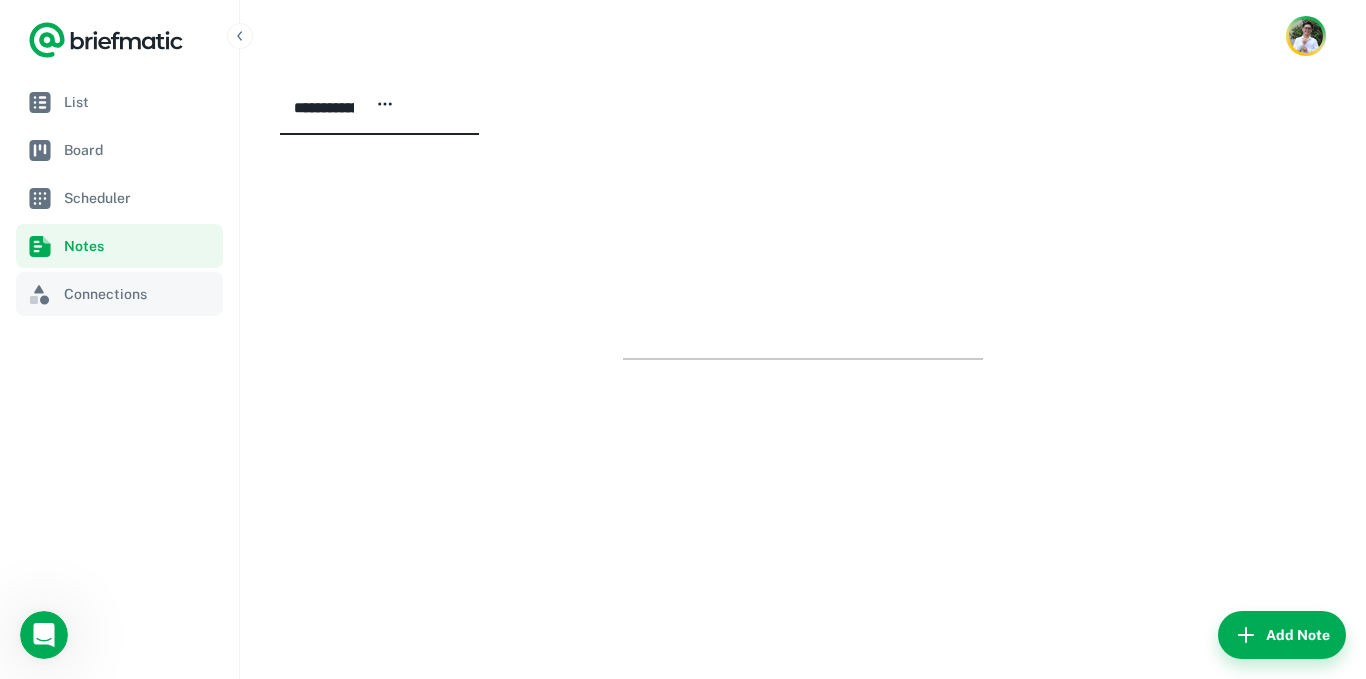 scroll, scrollTop: 0, scrollLeft: 0, axis: both 